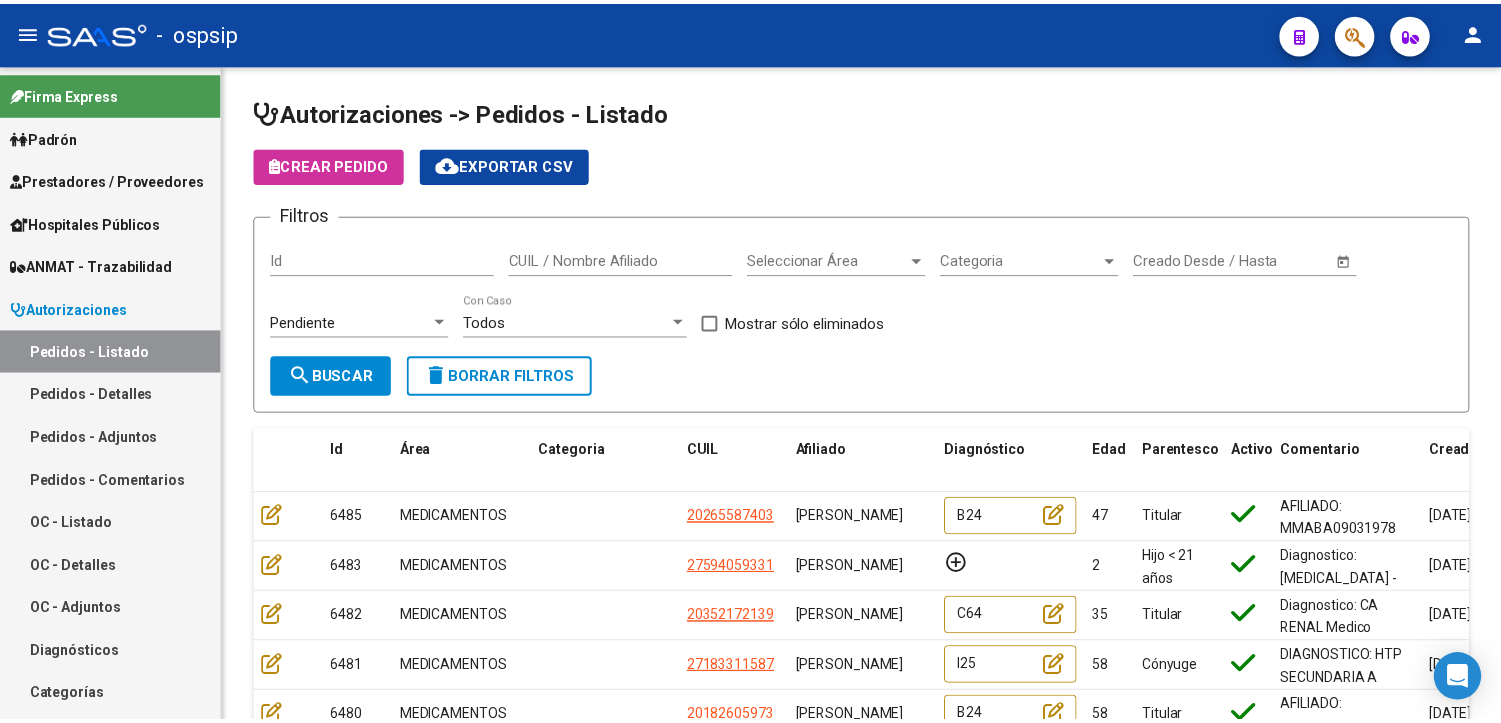 scroll, scrollTop: 0, scrollLeft: 0, axis: both 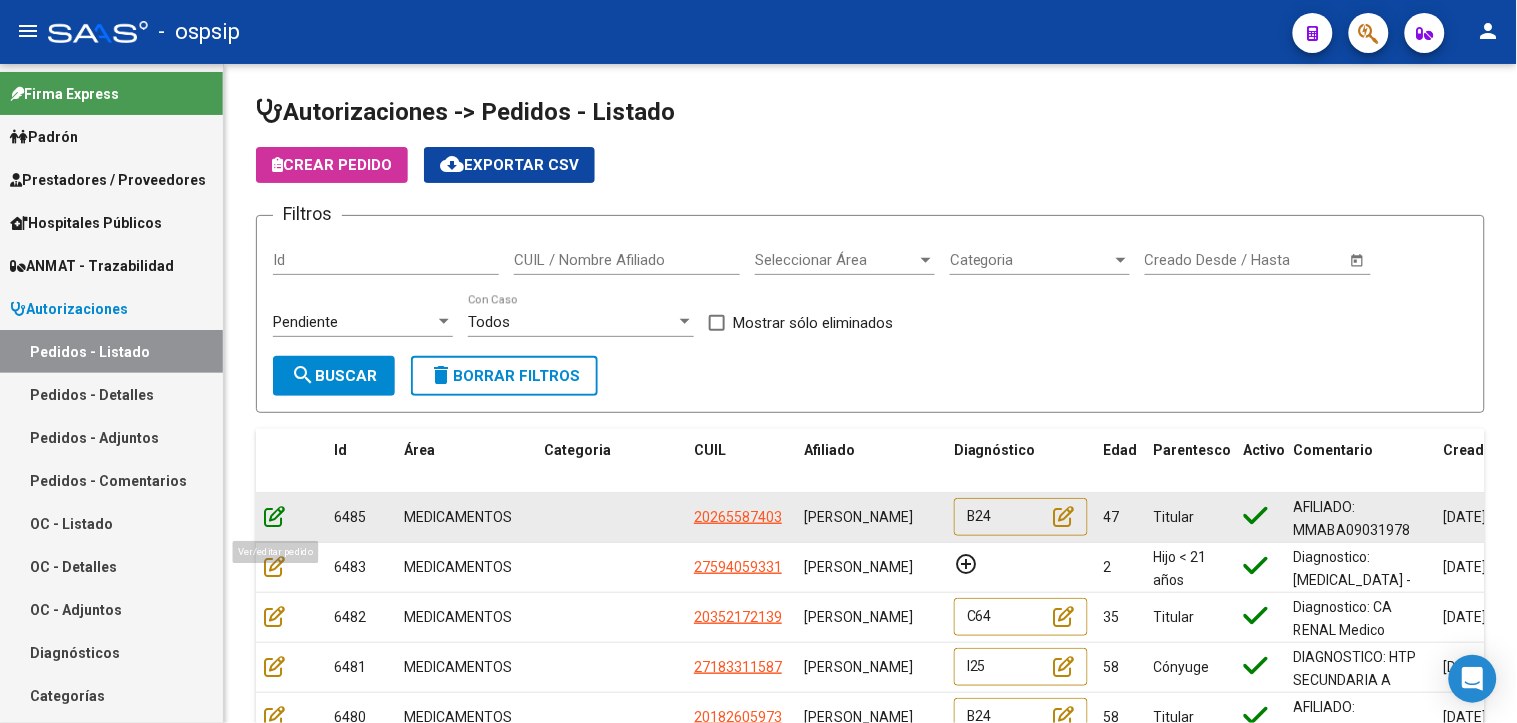 click 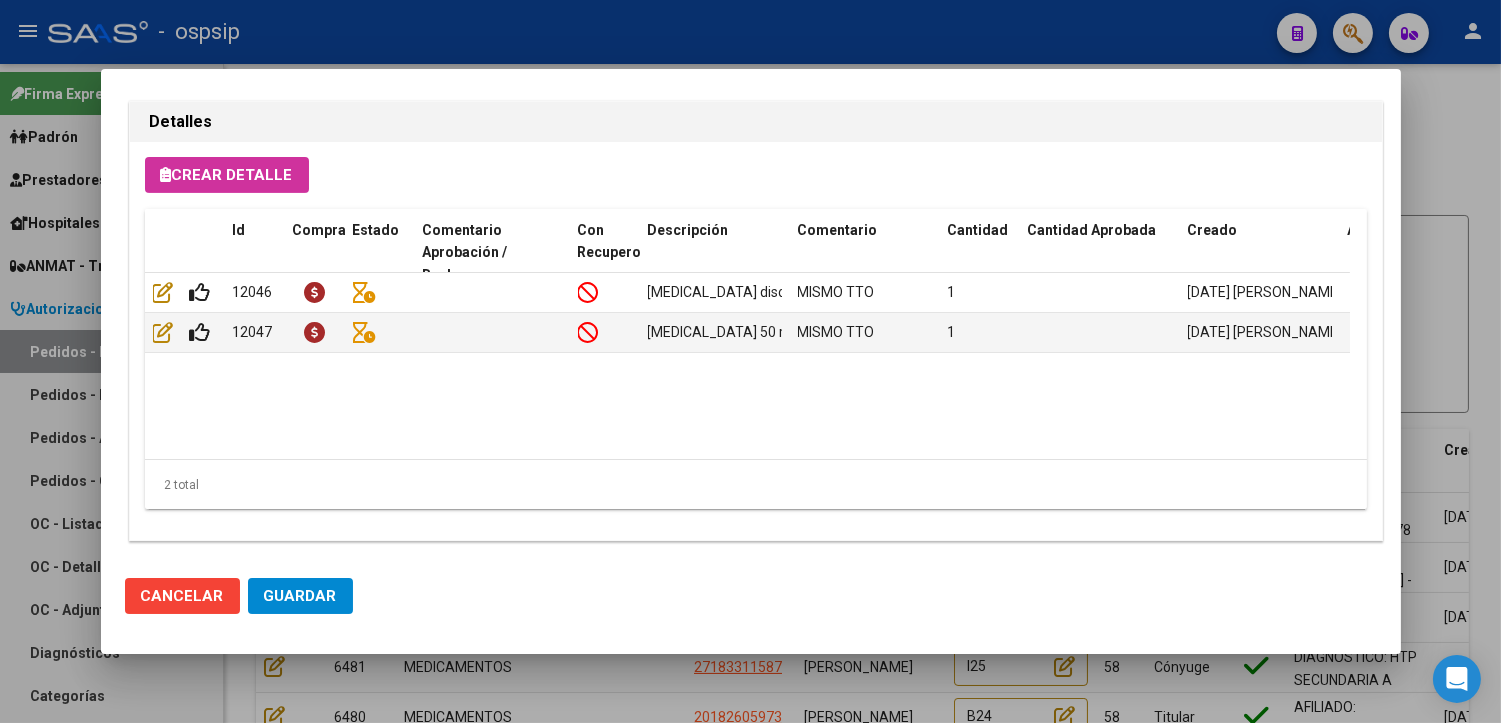 scroll, scrollTop: 1240, scrollLeft: 0, axis: vertical 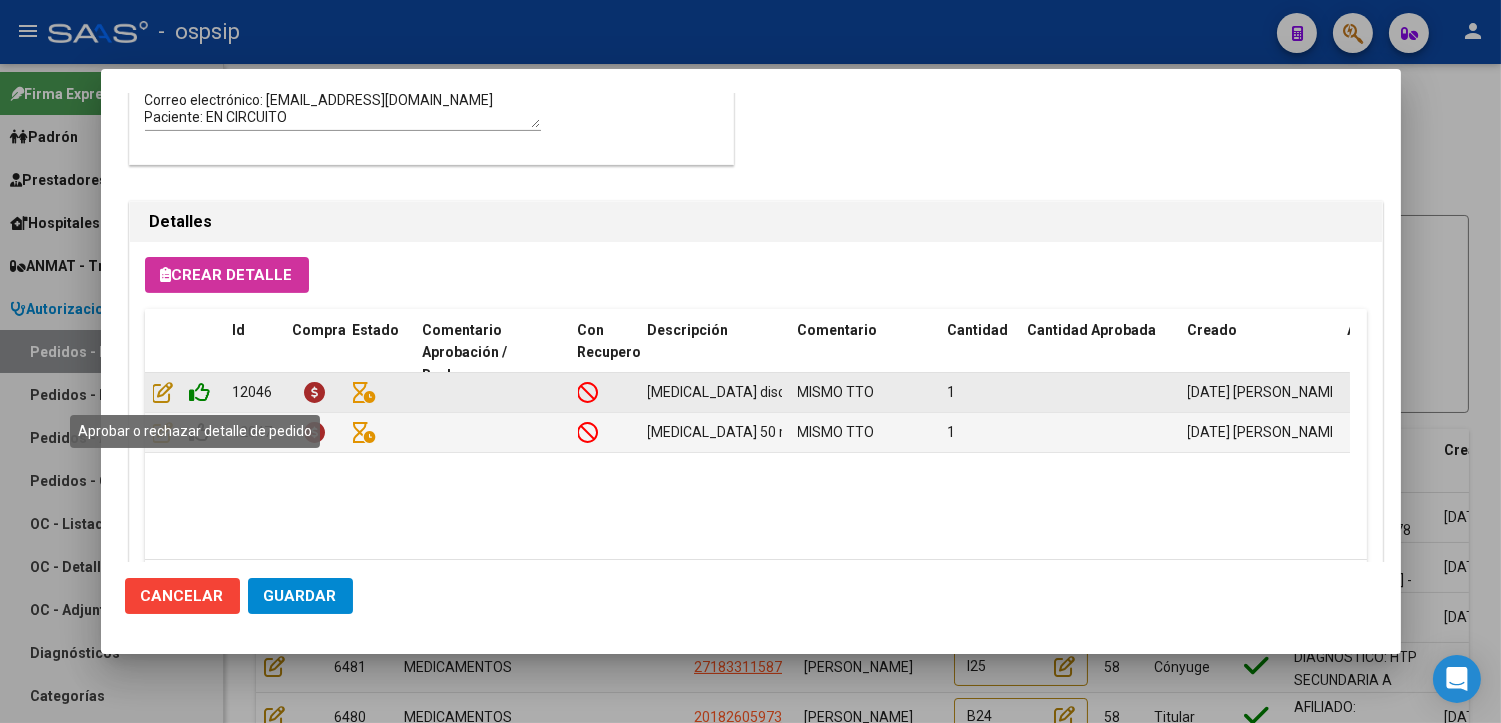 click 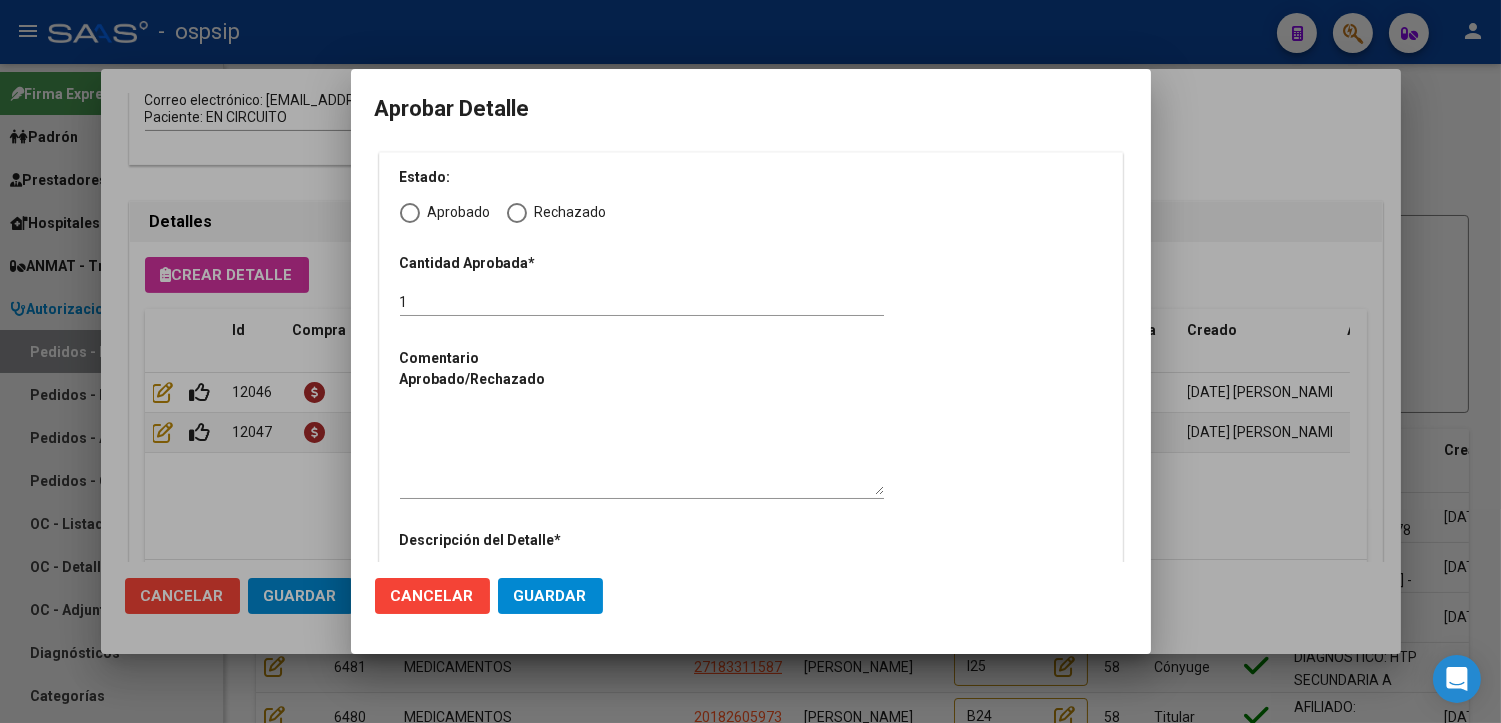 click at bounding box center [410, 213] 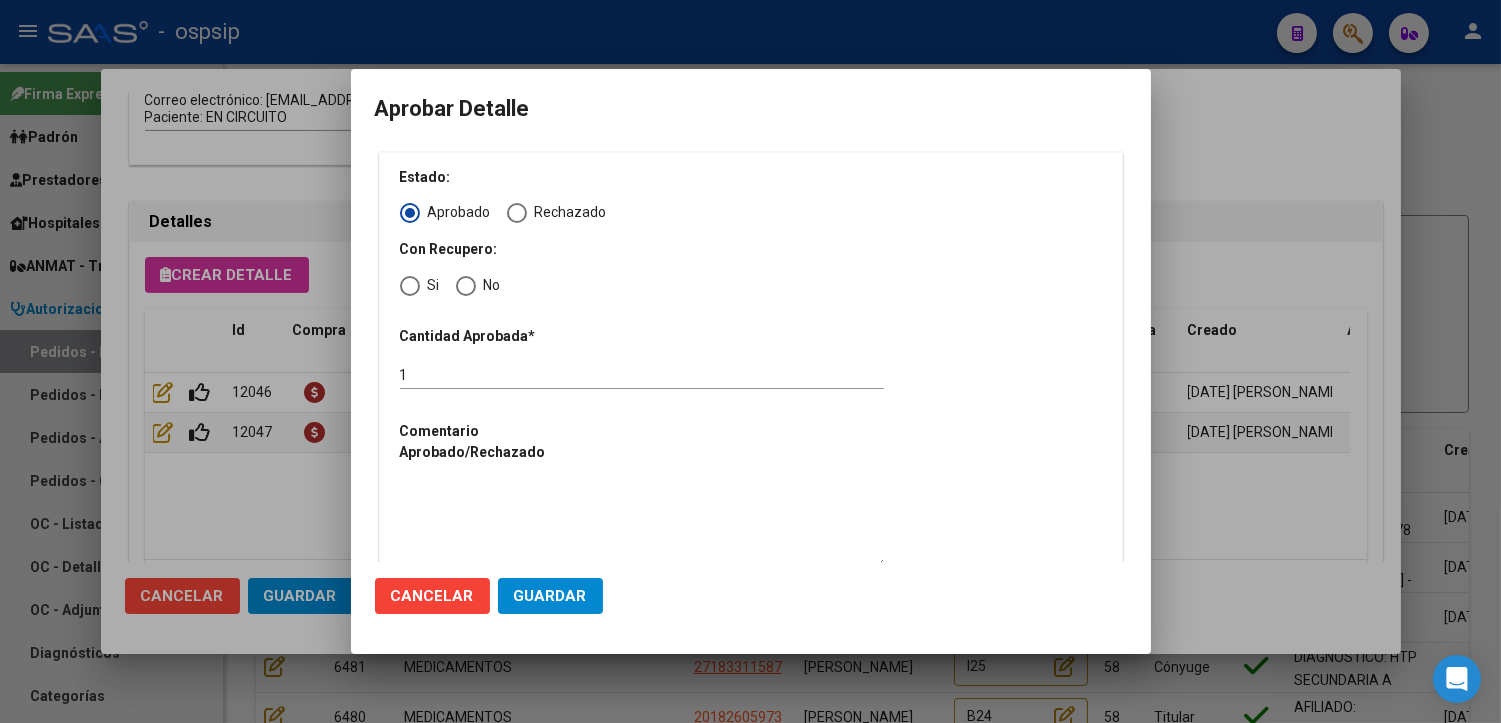 click at bounding box center [410, 286] 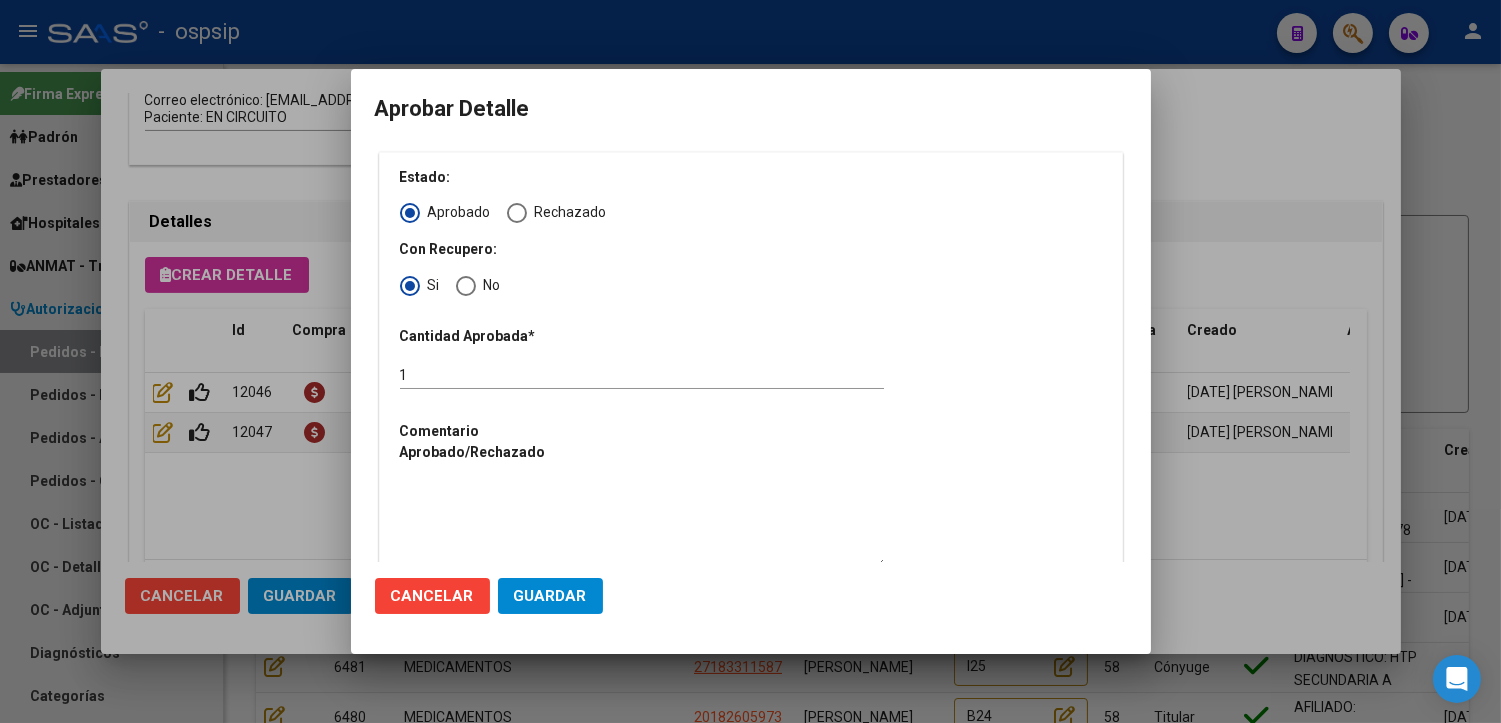 click at bounding box center [642, 524] 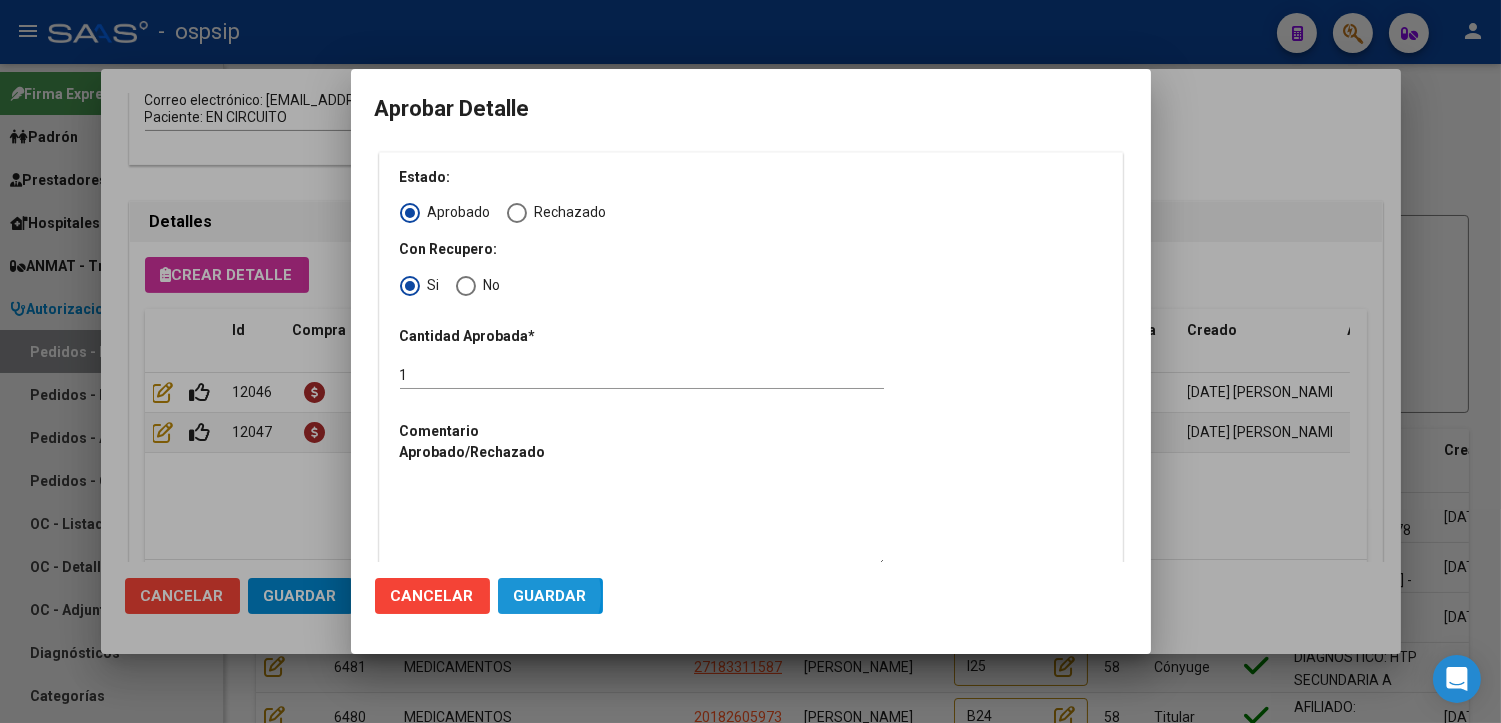 click on "Guardar" 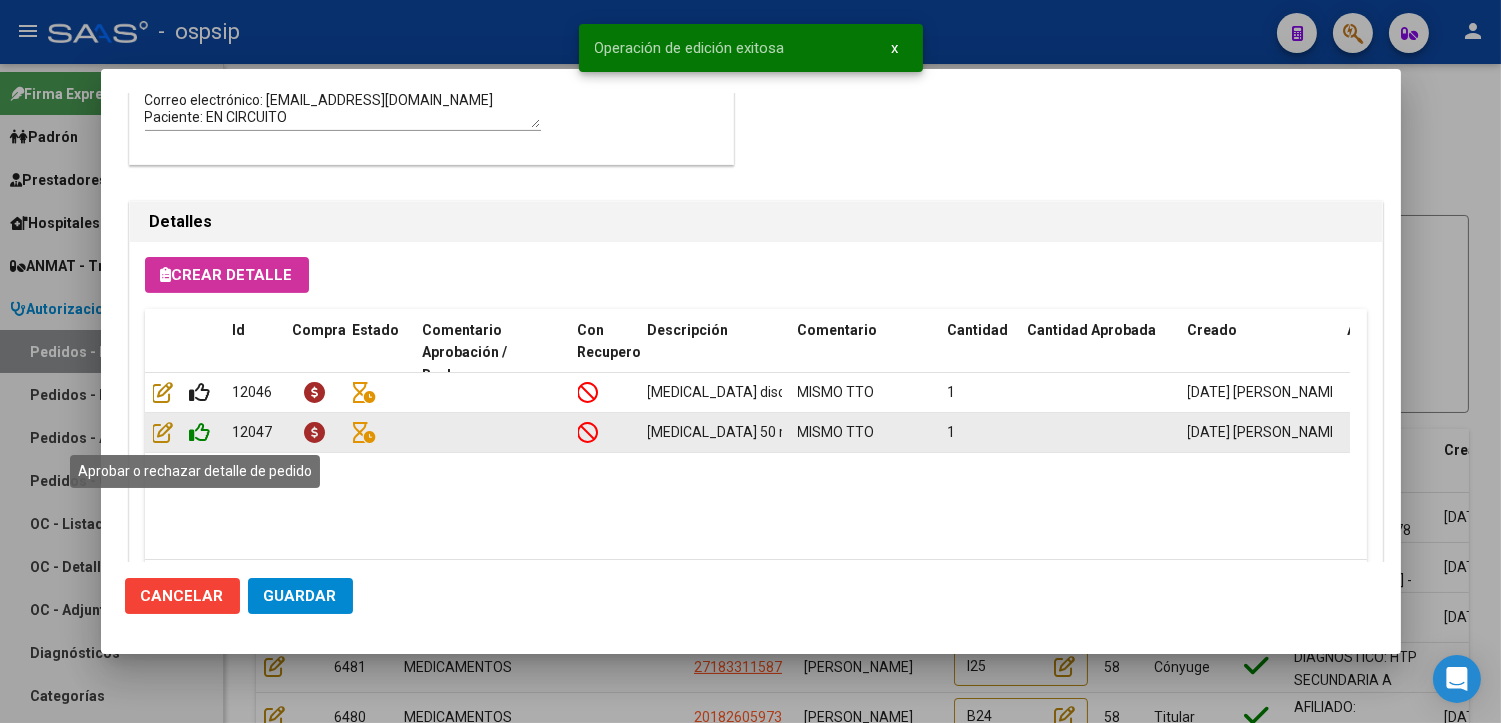 click 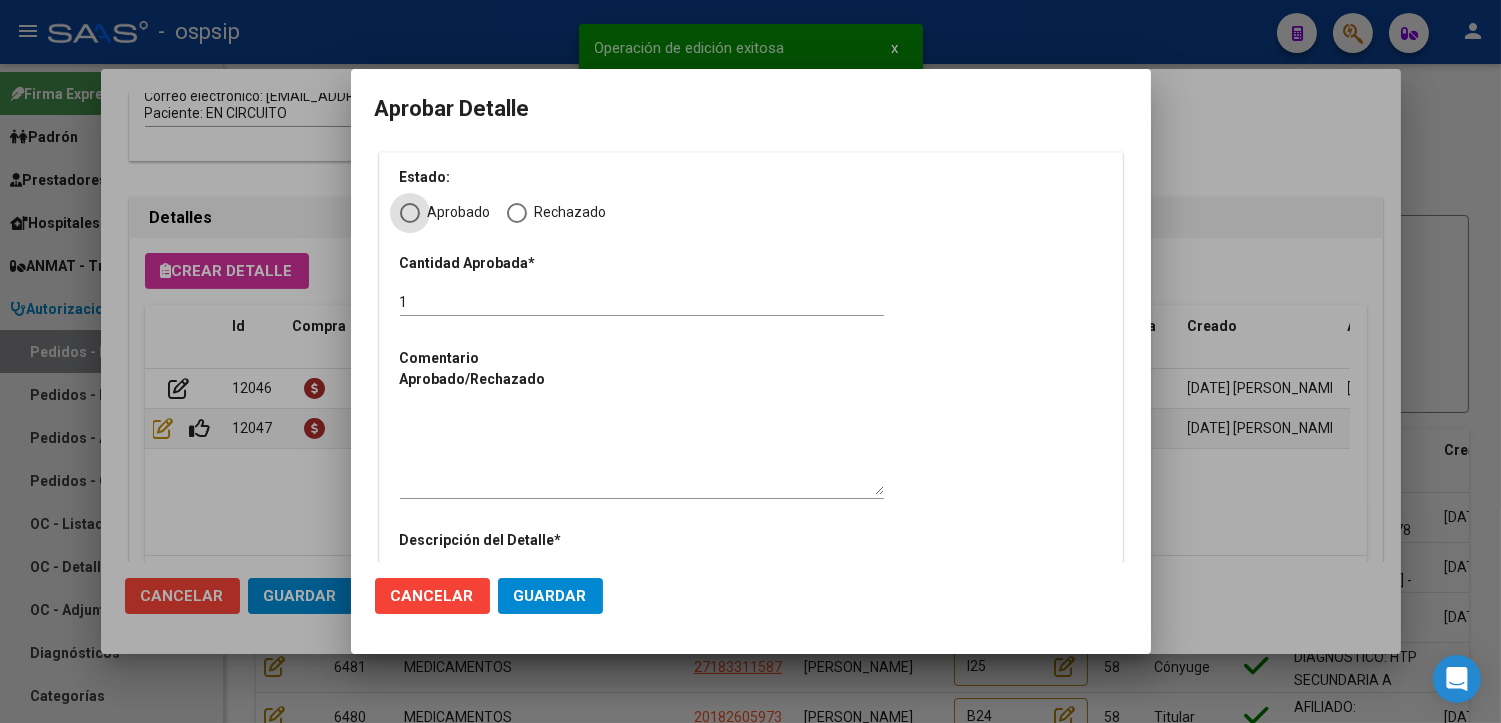 scroll, scrollTop: 1240, scrollLeft: 0, axis: vertical 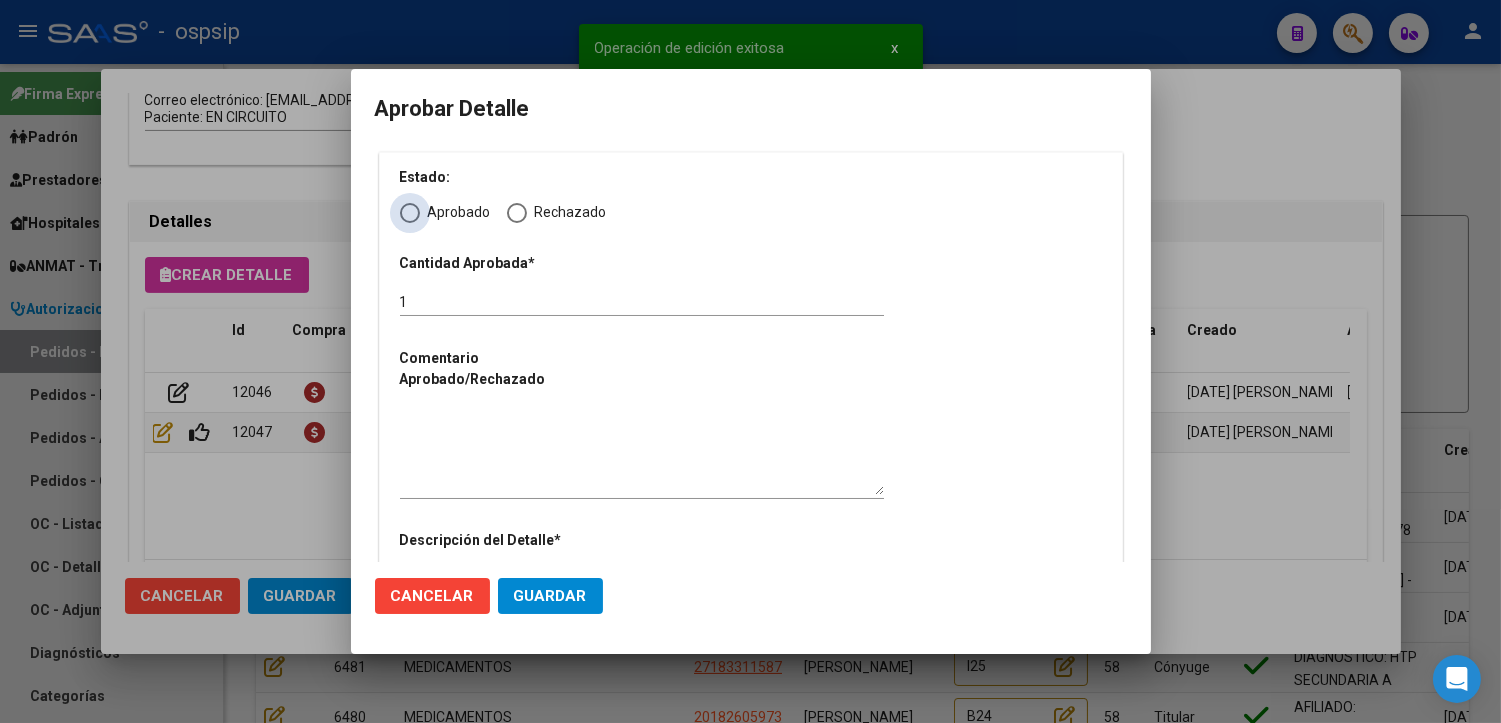 click at bounding box center [410, 213] 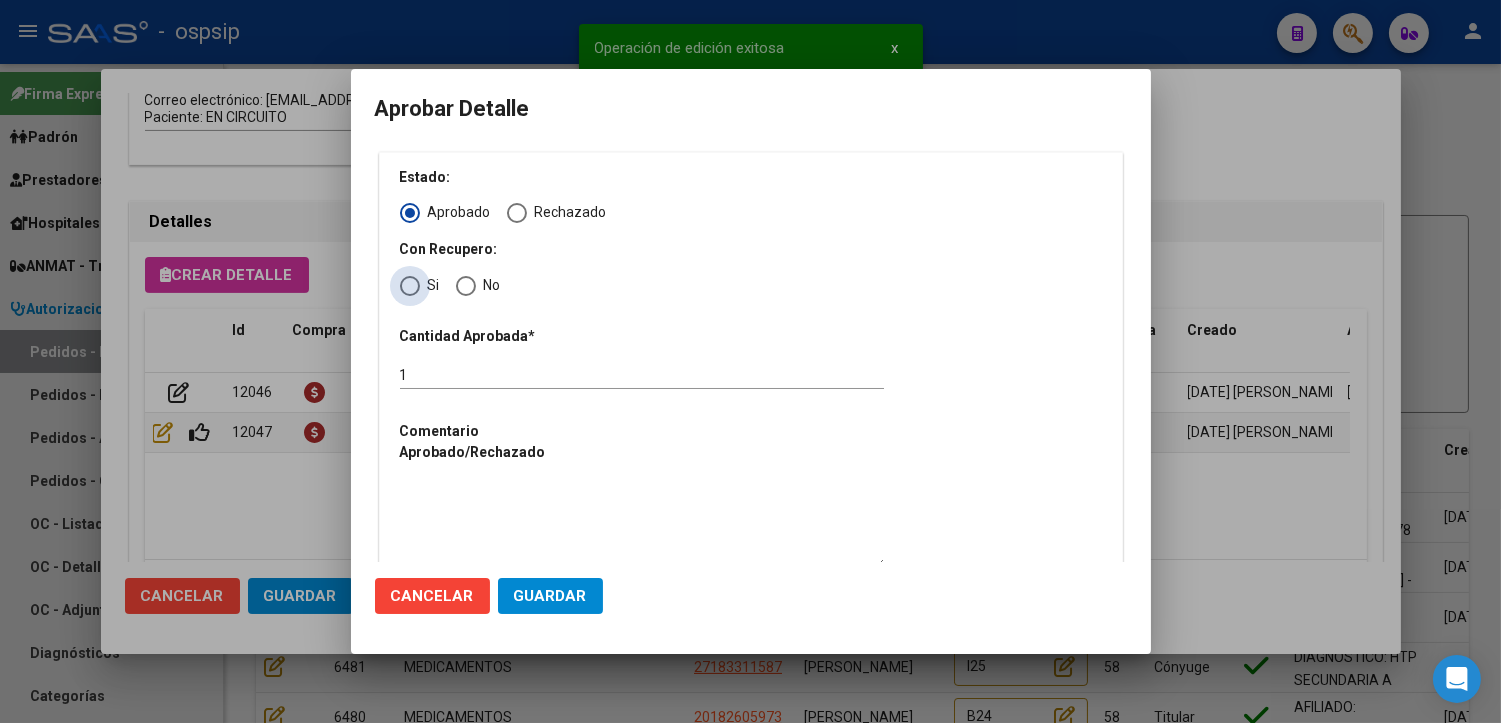 click at bounding box center (410, 286) 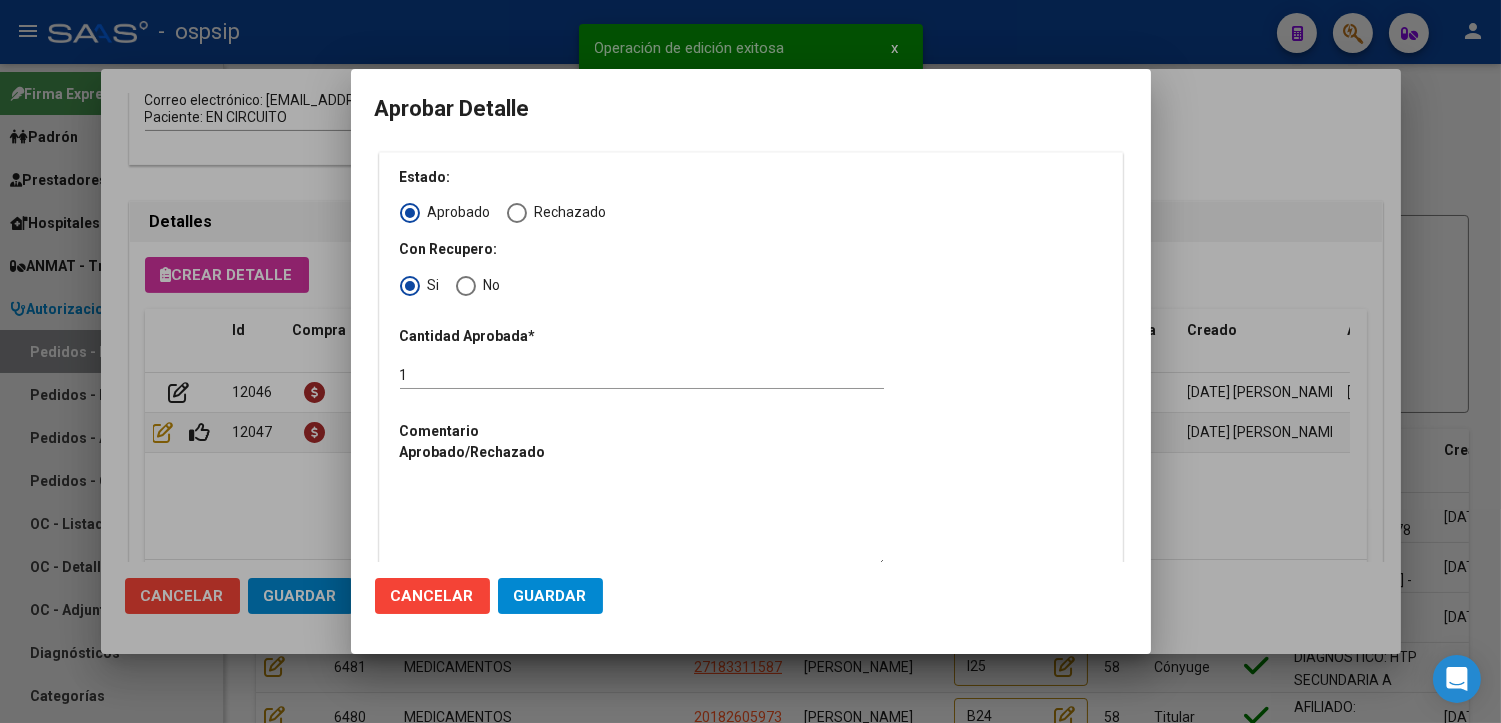click at bounding box center (642, 524) 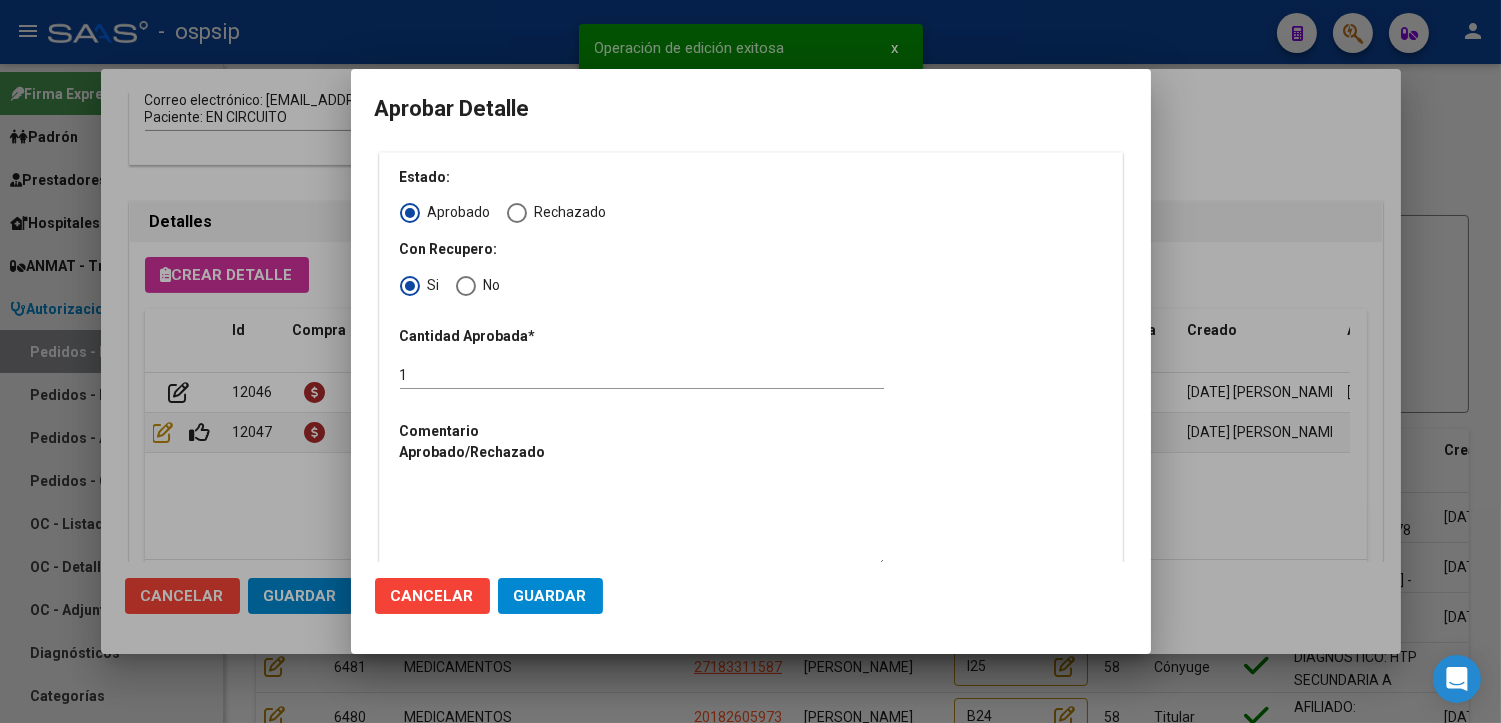 type 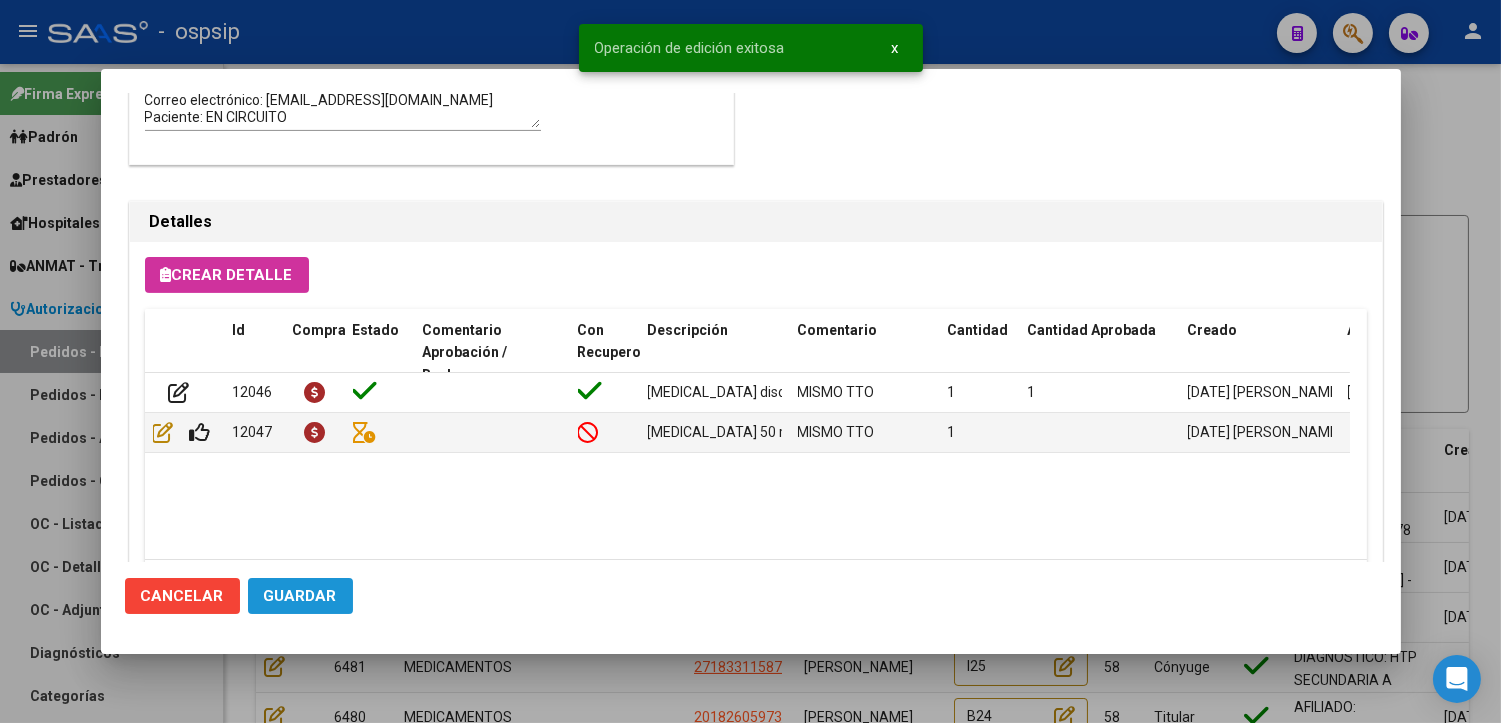 click on "Guardar" 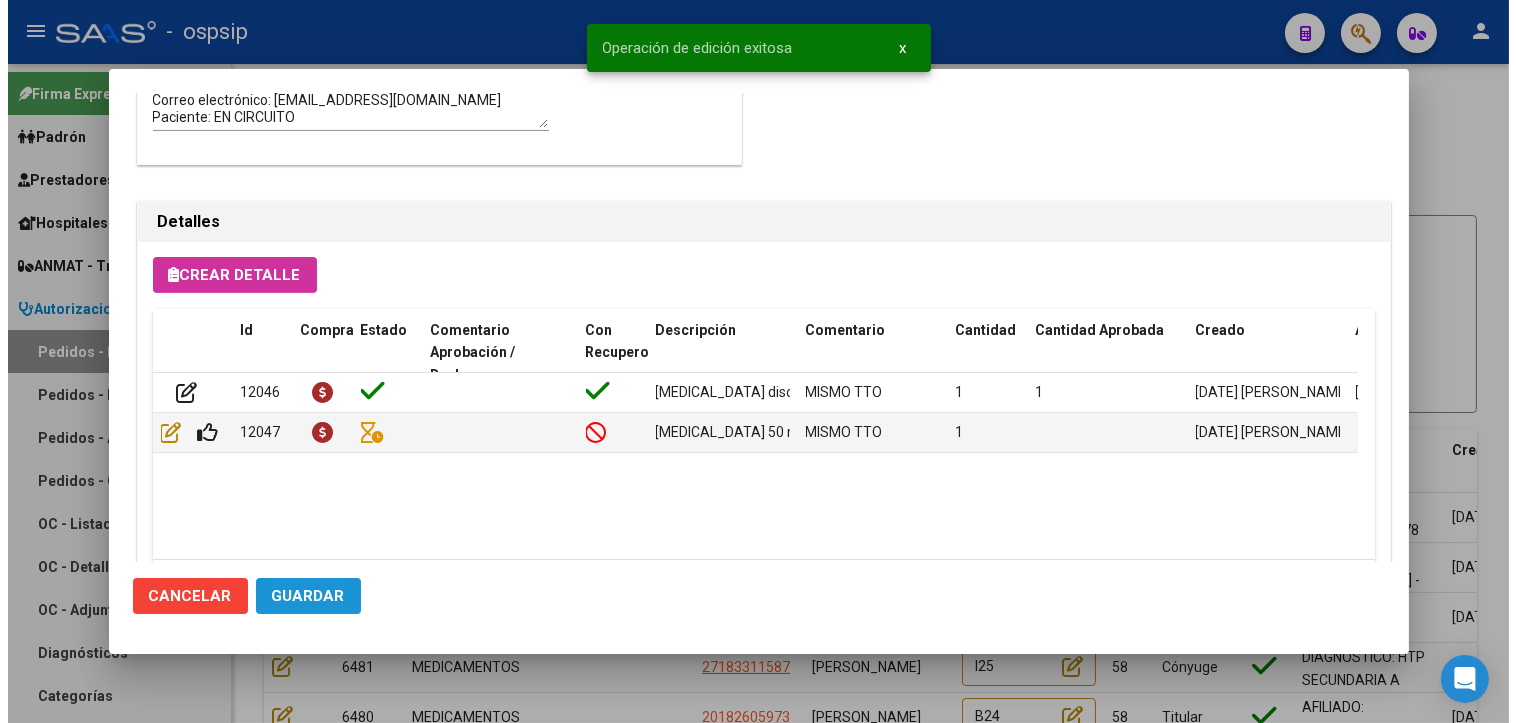 scroll, scrollTop: 1240, scrollLeft: 0, axis: vertical 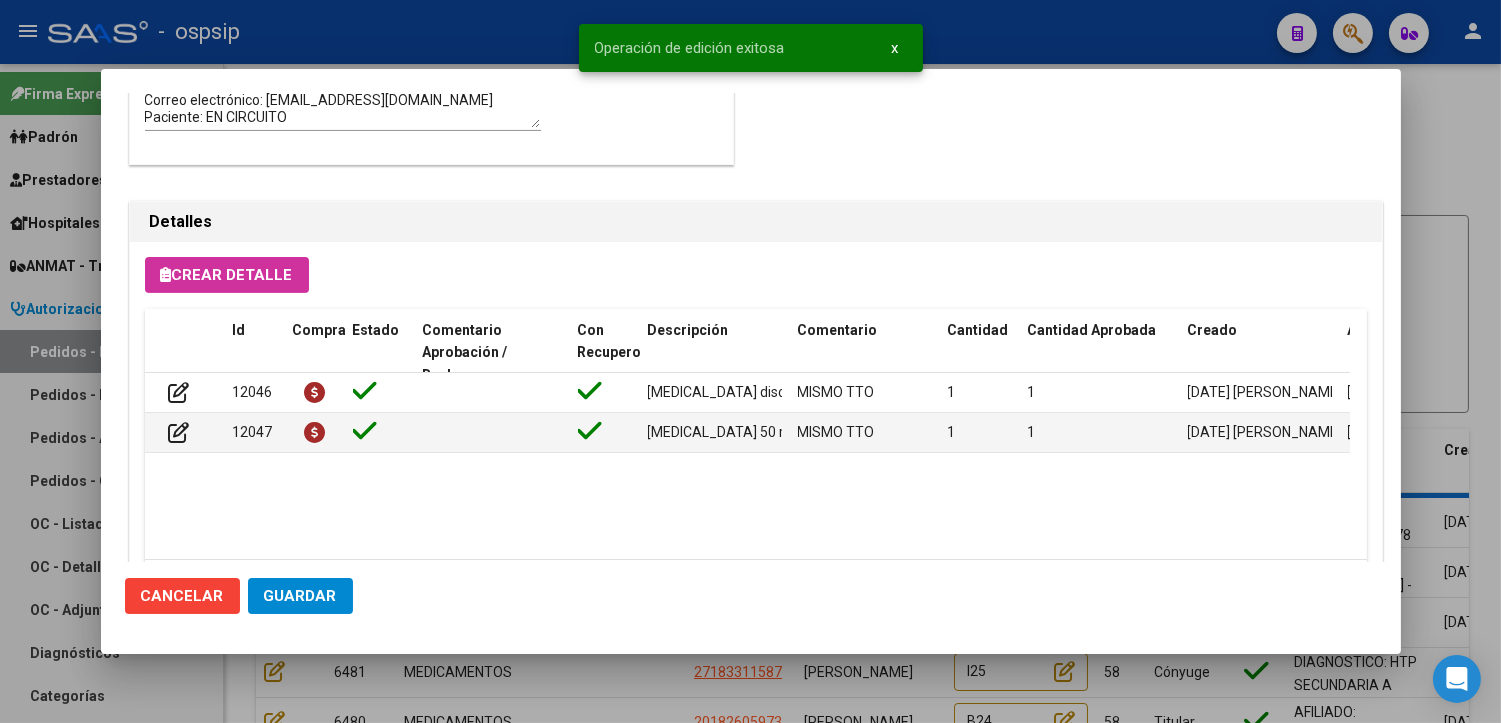 click at bounding box center (750, 361) 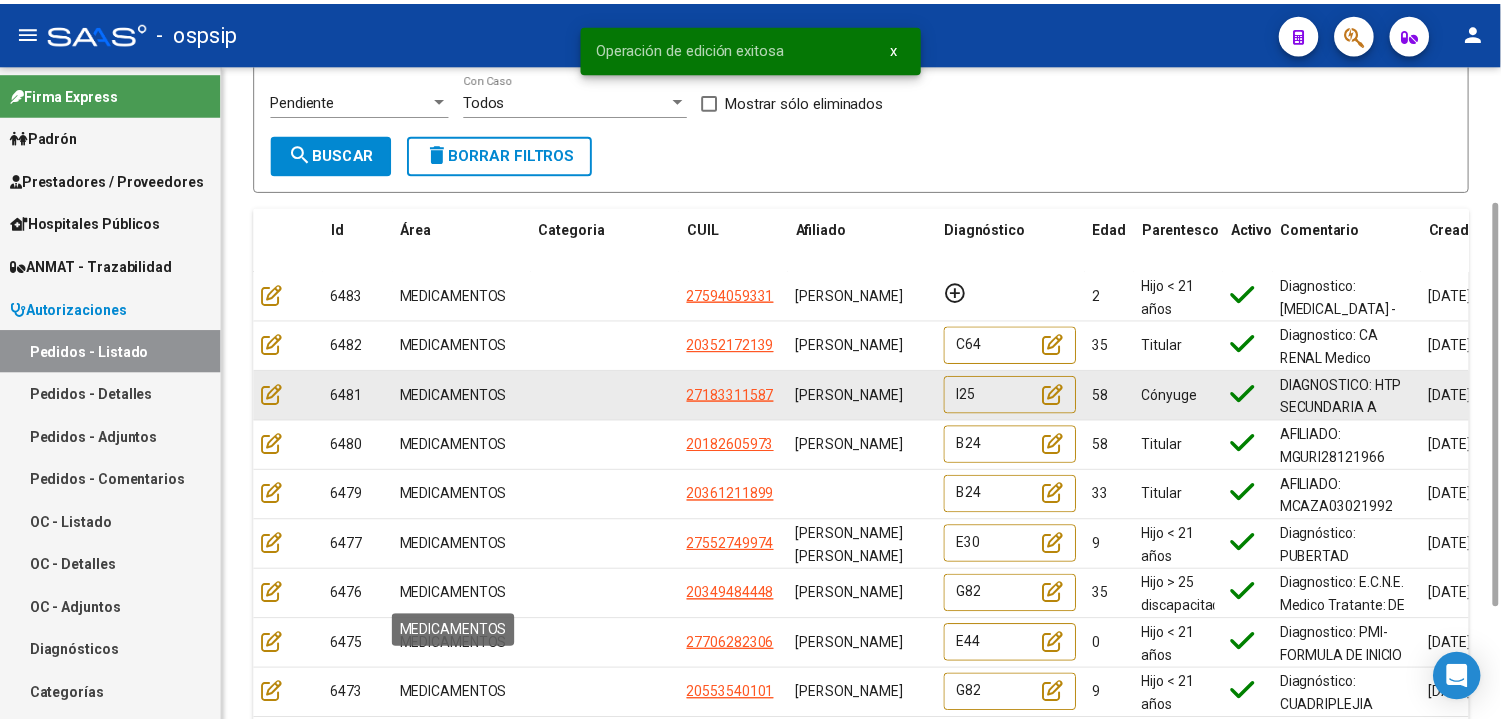 scroll, scrollTop: 406, scrollLeft: 0, axis: vertical 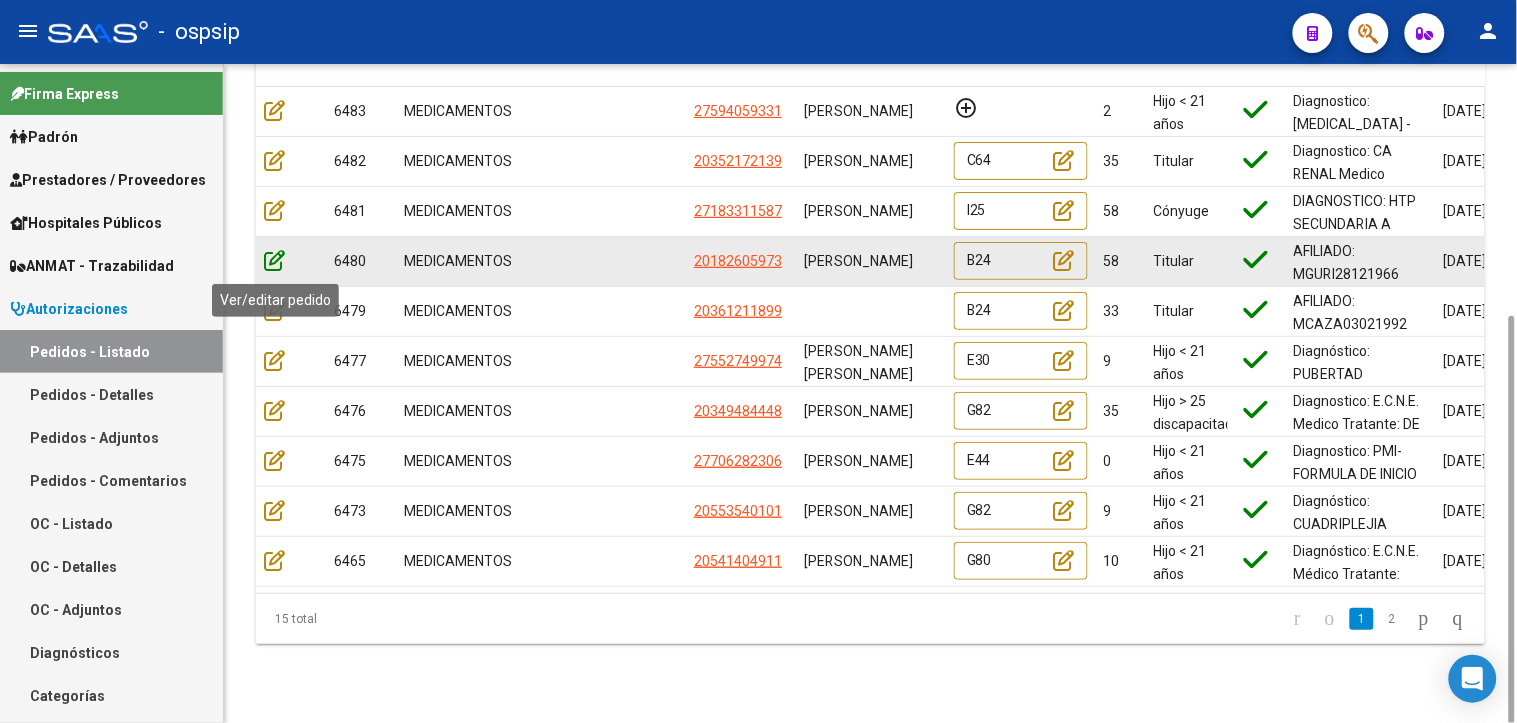 click 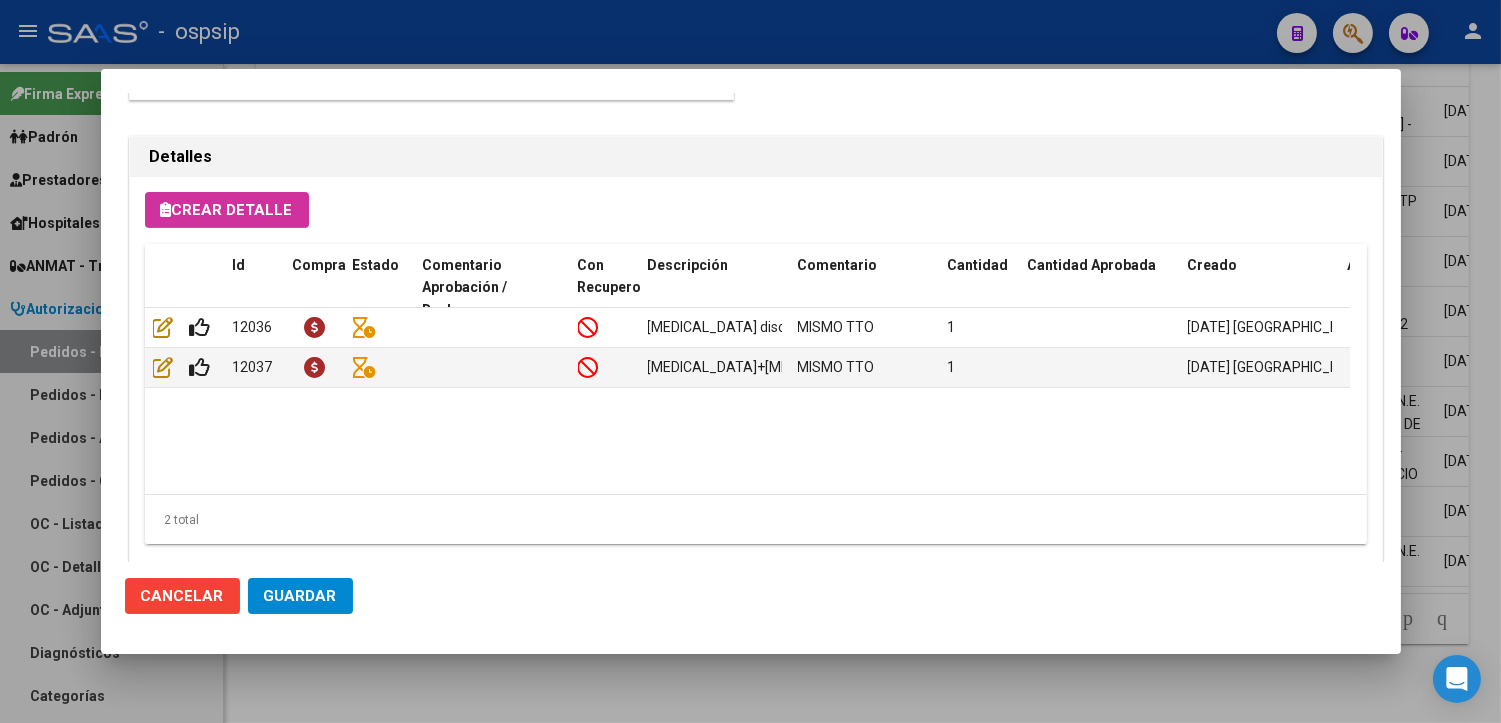 scroll, scrollTop: 1351, scrollLeft: 0, axis: vertical 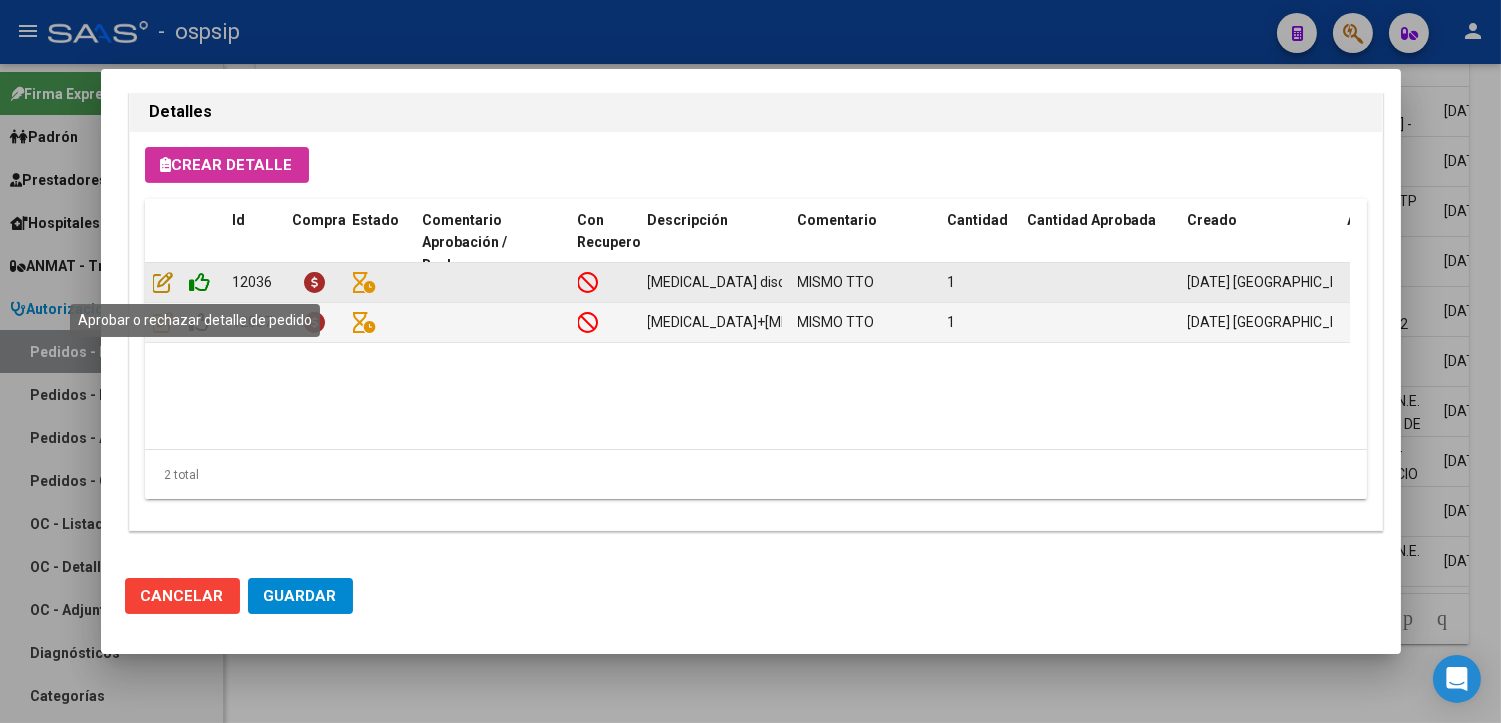 click 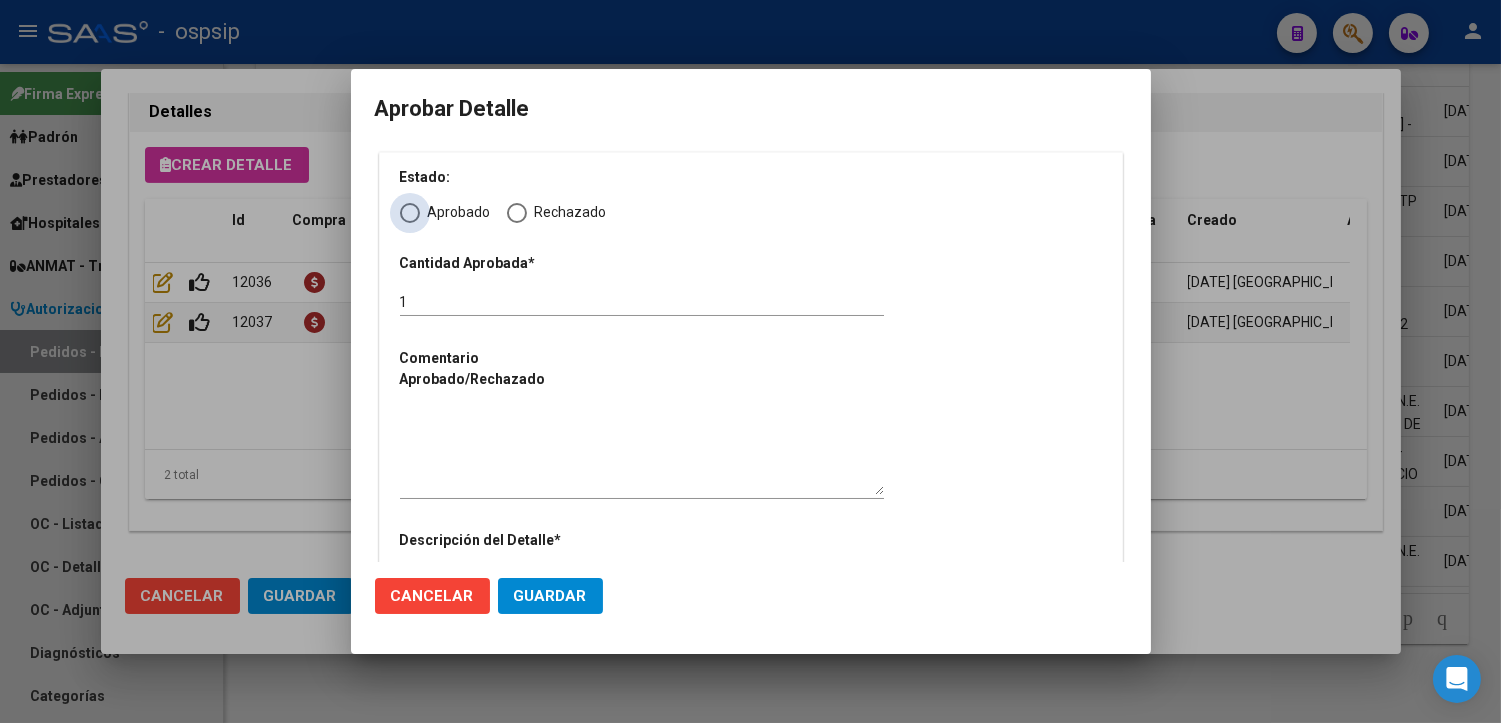 click at bounding box center (410, 213) 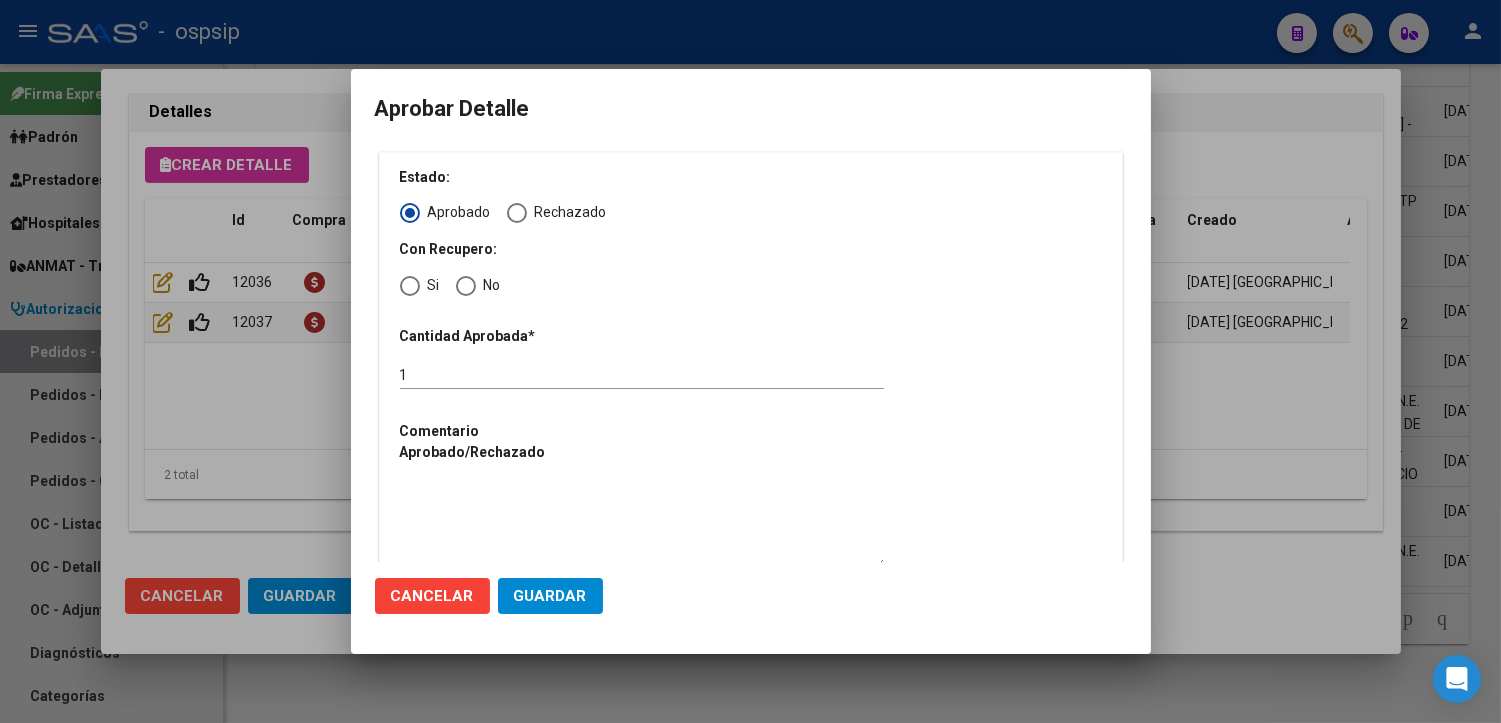 click at bounding box center (410, 286) 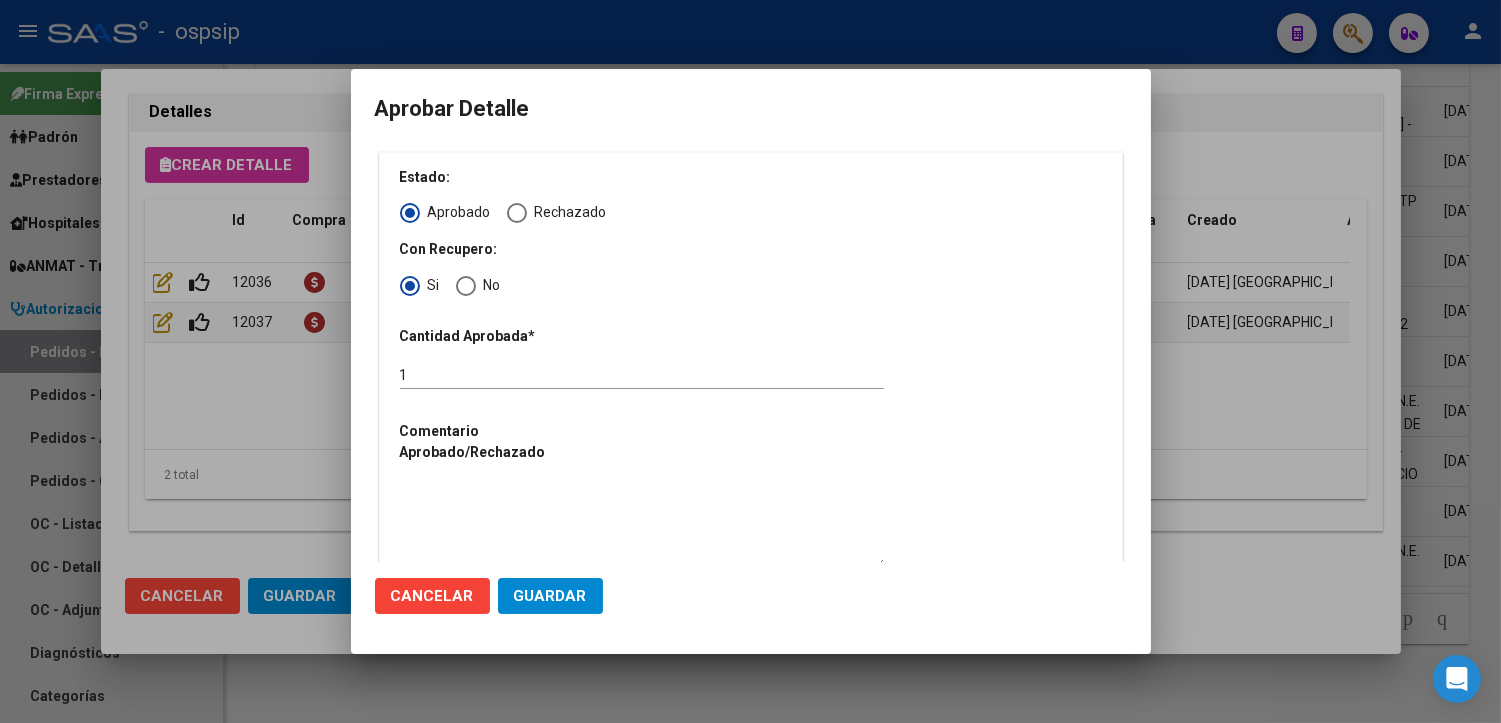 click at bounding box center [642, 524] 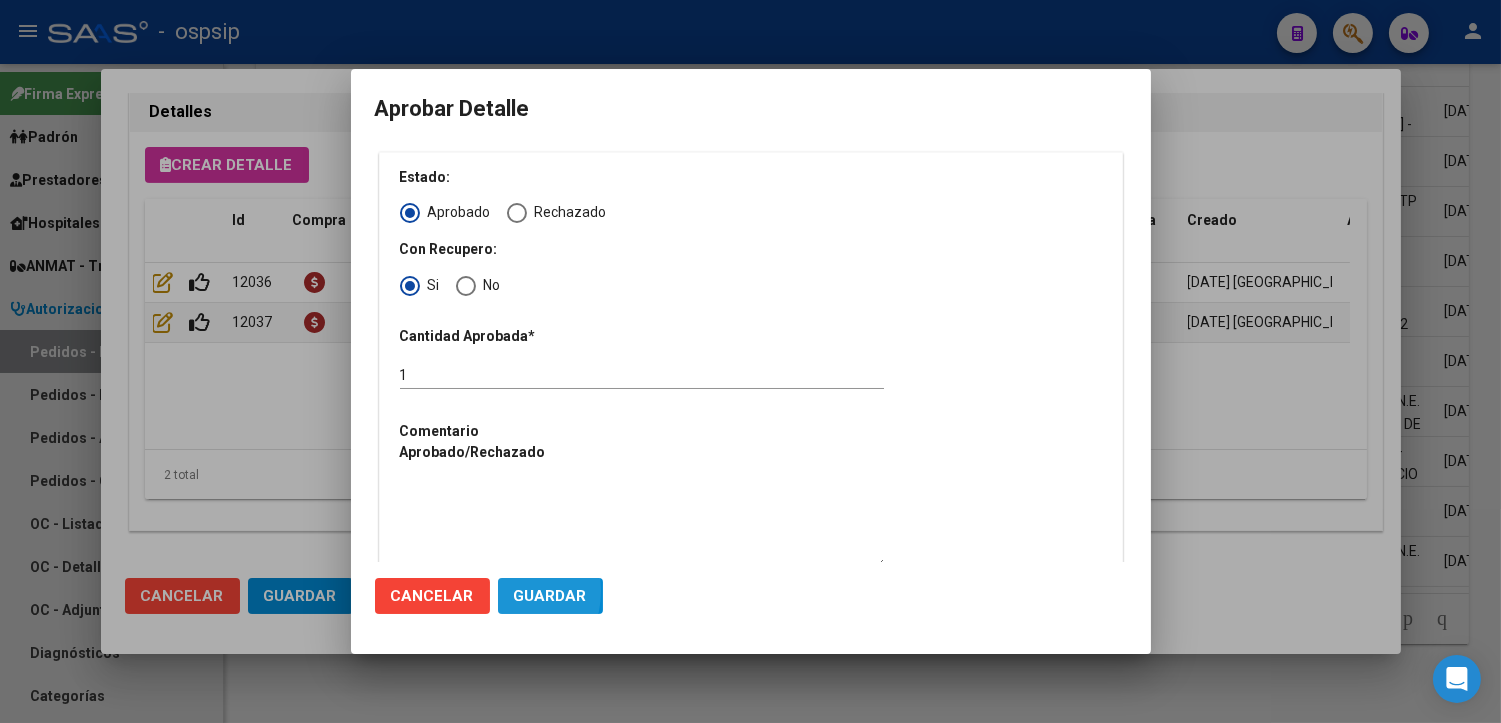 click on "Guardar" 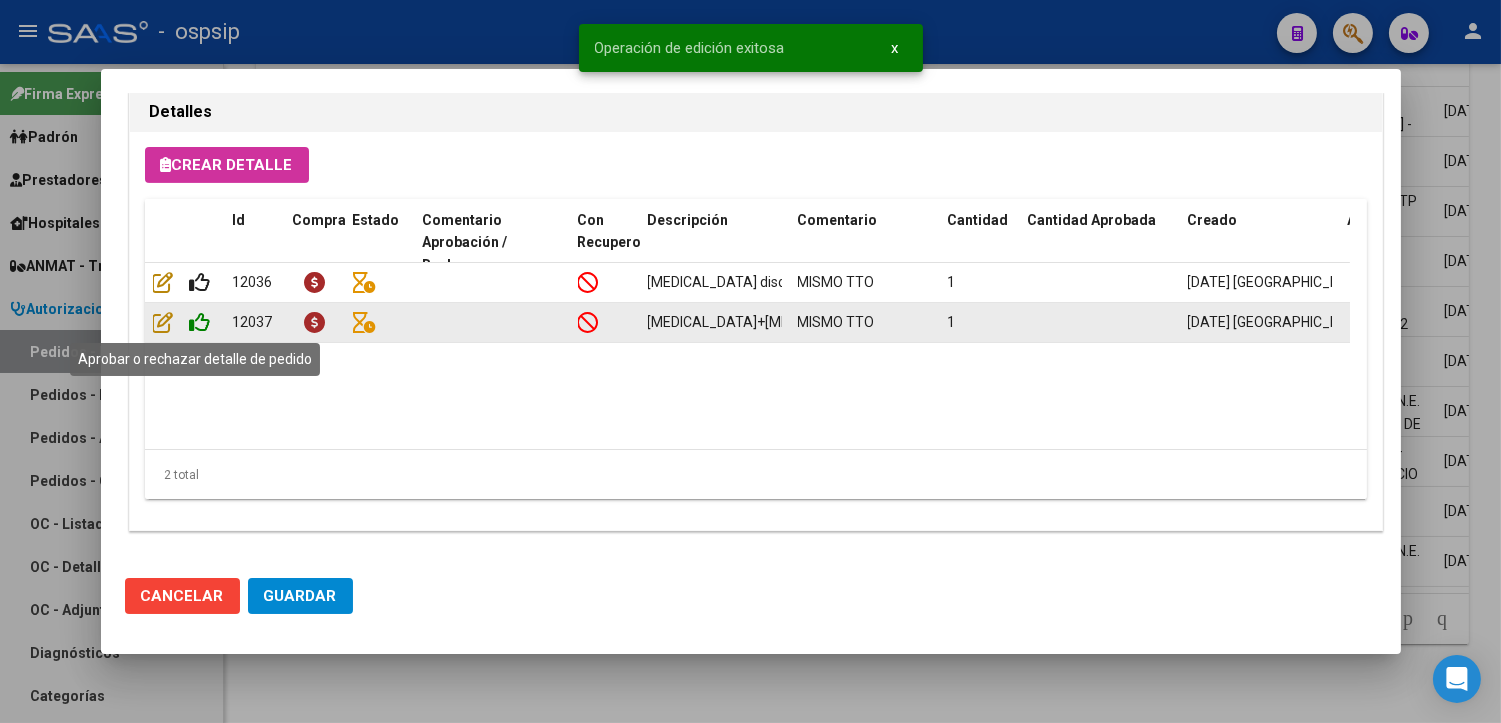 click 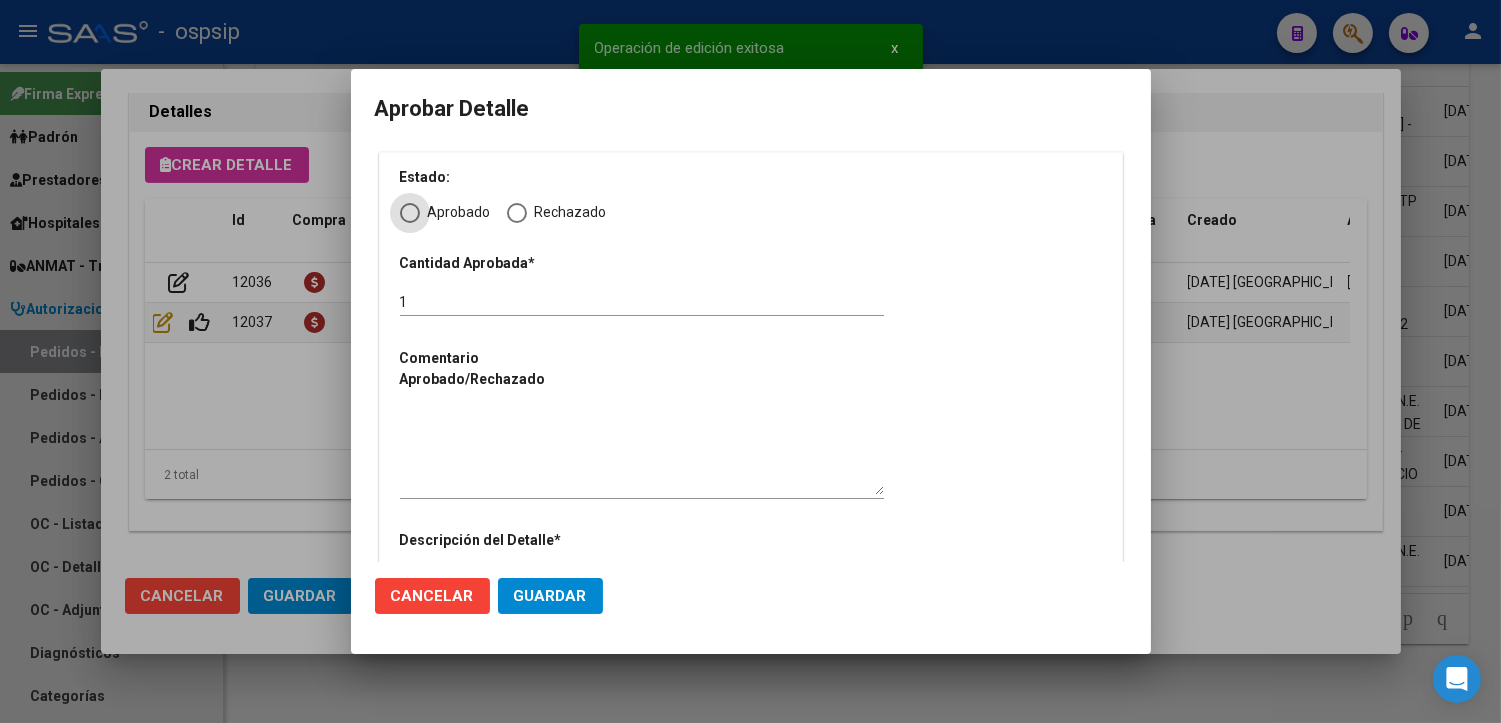 scroll, scrollTop: 1351, scrollLeft: 0, axis: vertical 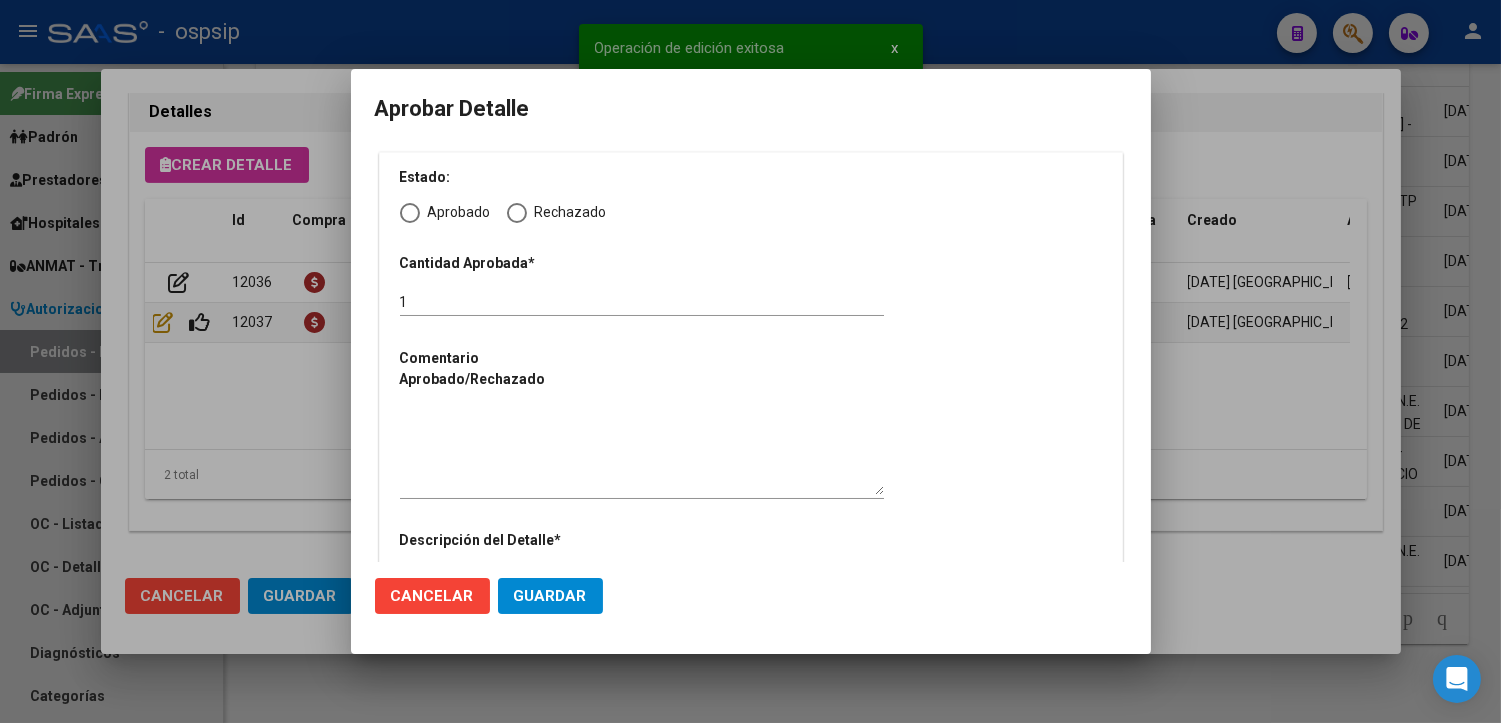 click at bounding box center (410, 213) 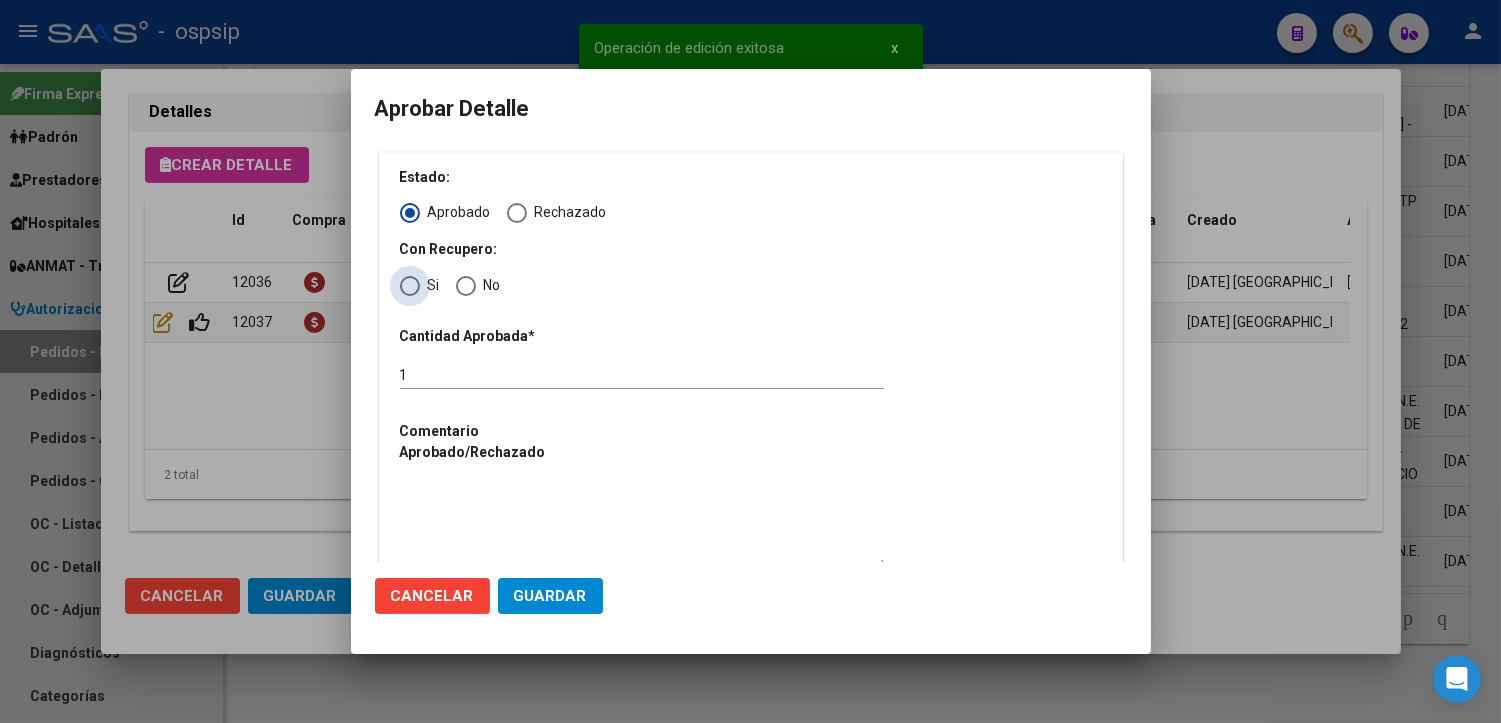 click at bounding box center (410, 286) 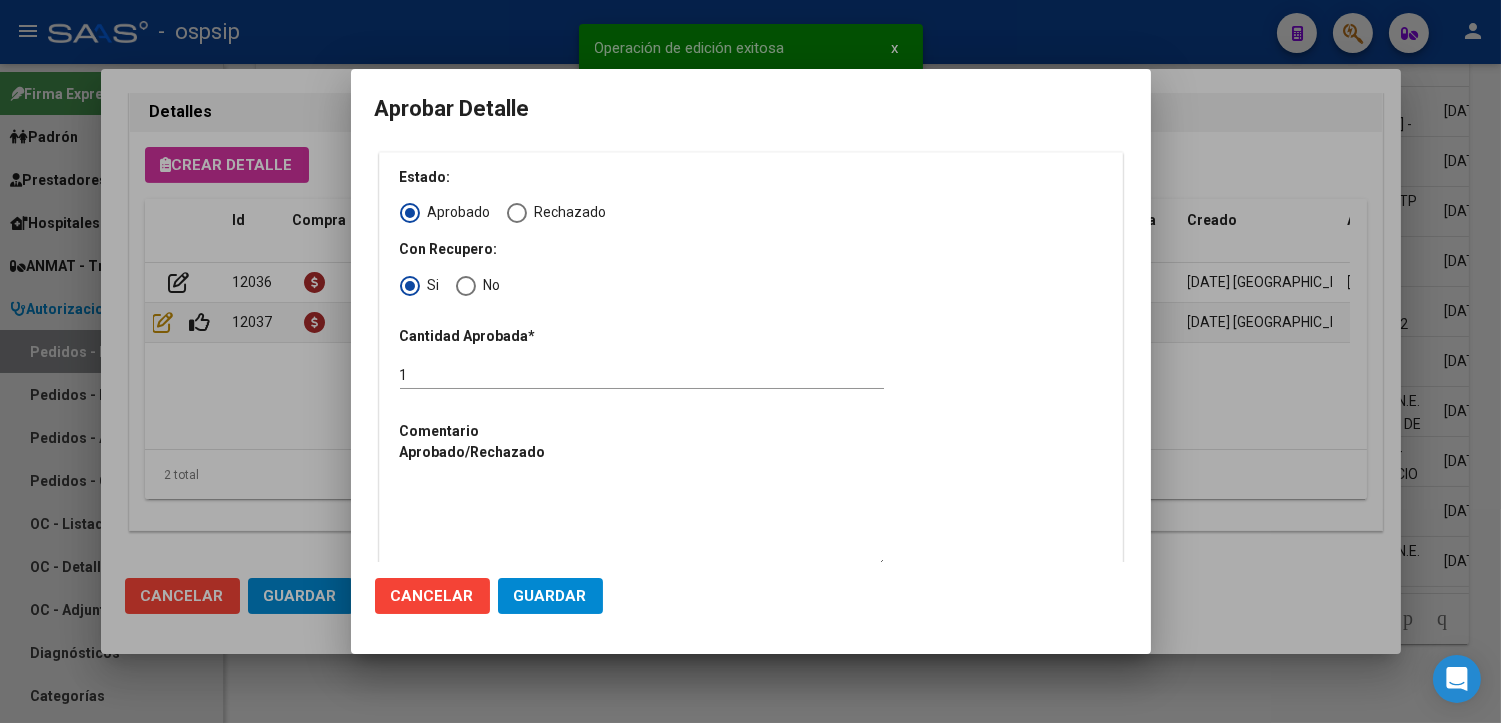 click at bounding box center [642, 524] 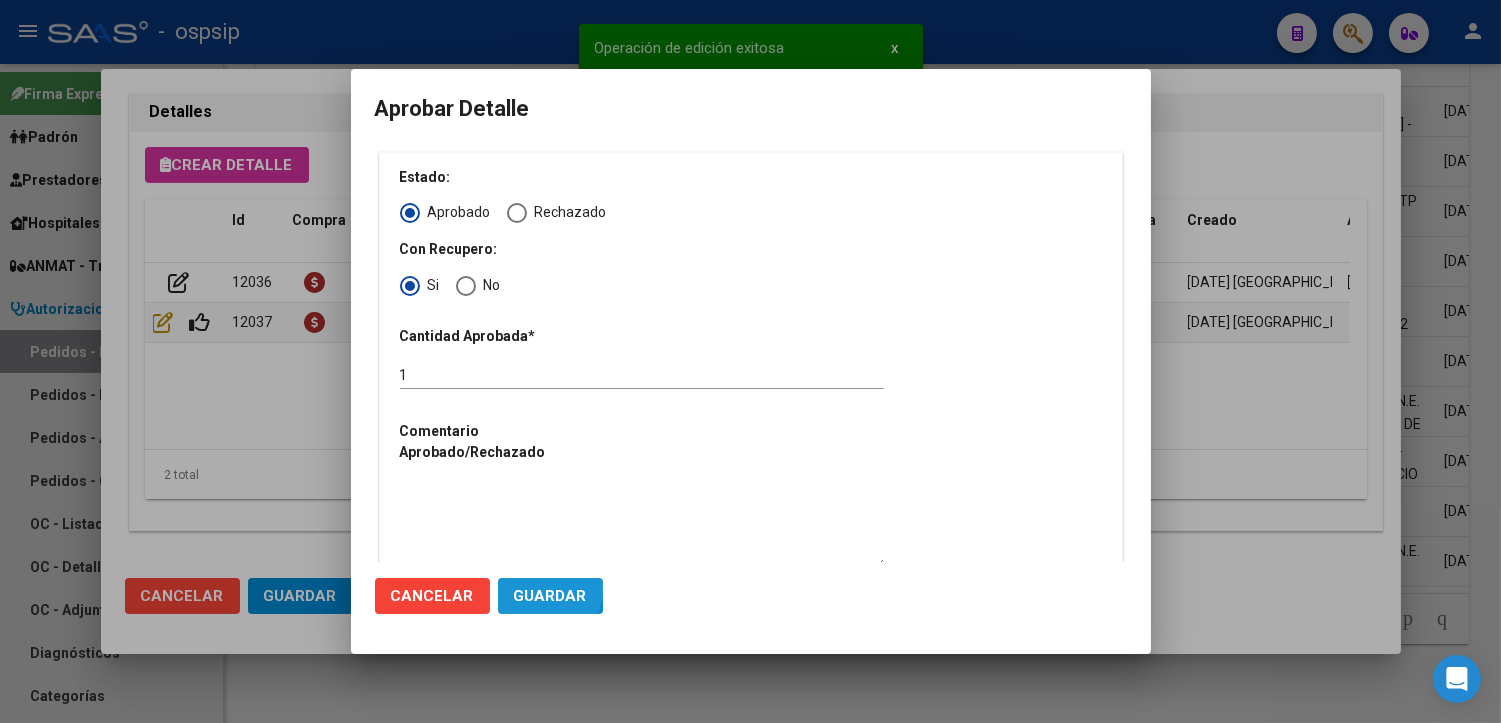click on "Guardar" 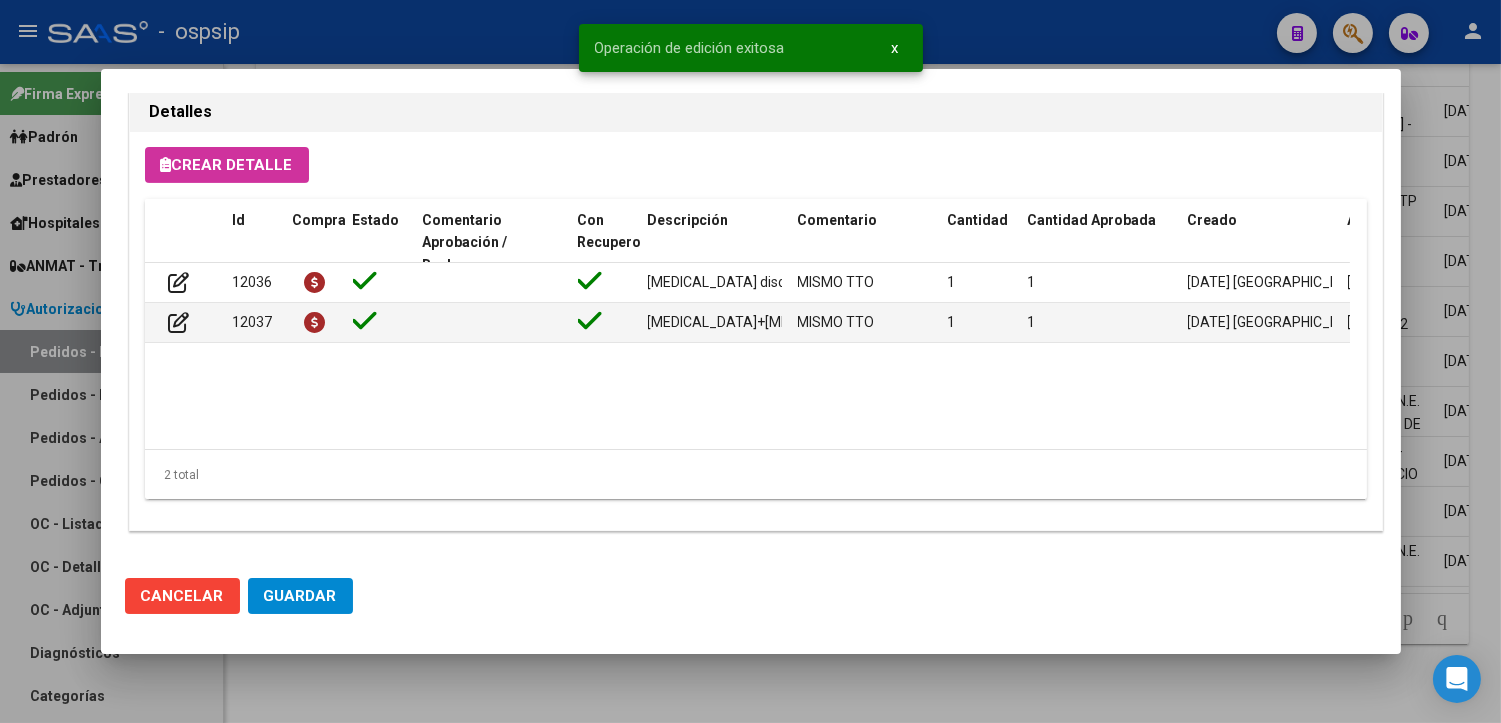 scroll, scrollTop: 1351, scrollLeft: 0, axis: vertical 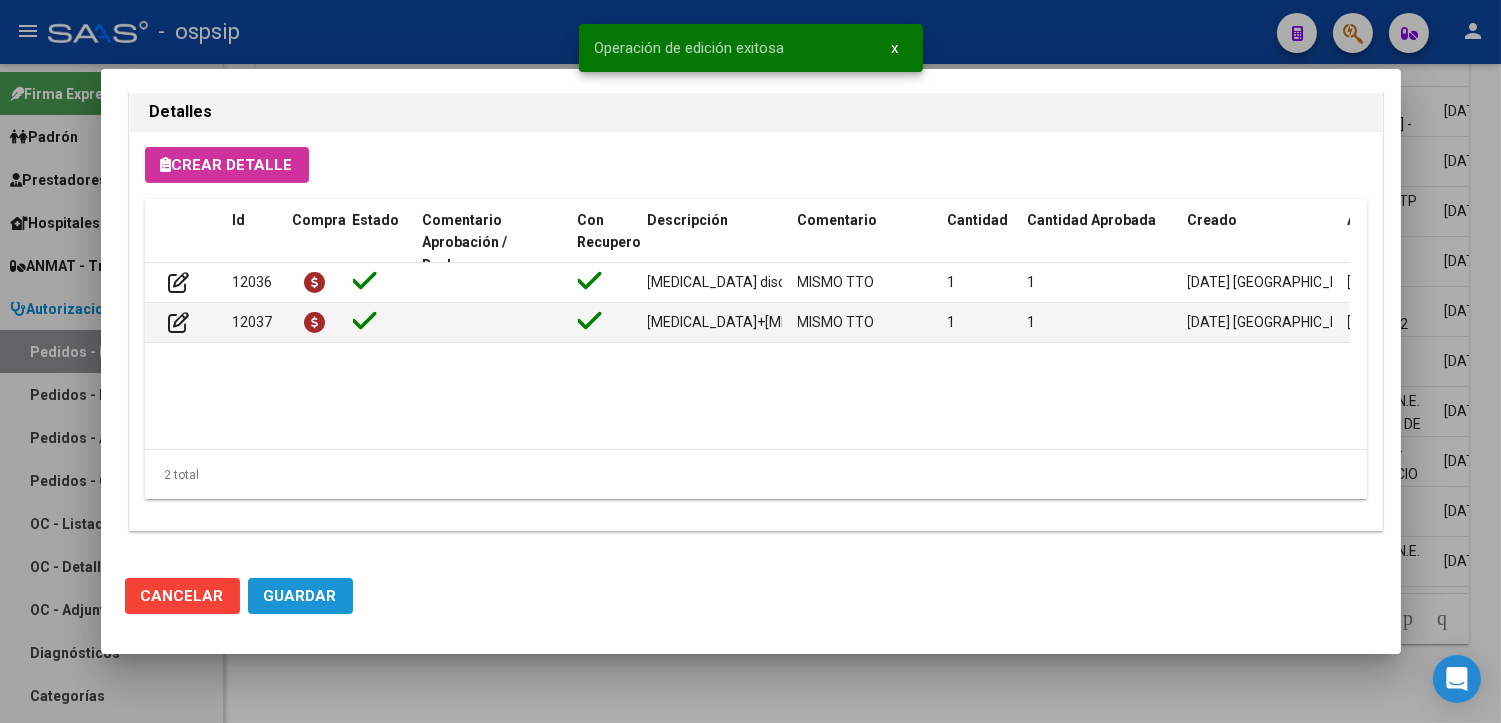 click on "Guardar" 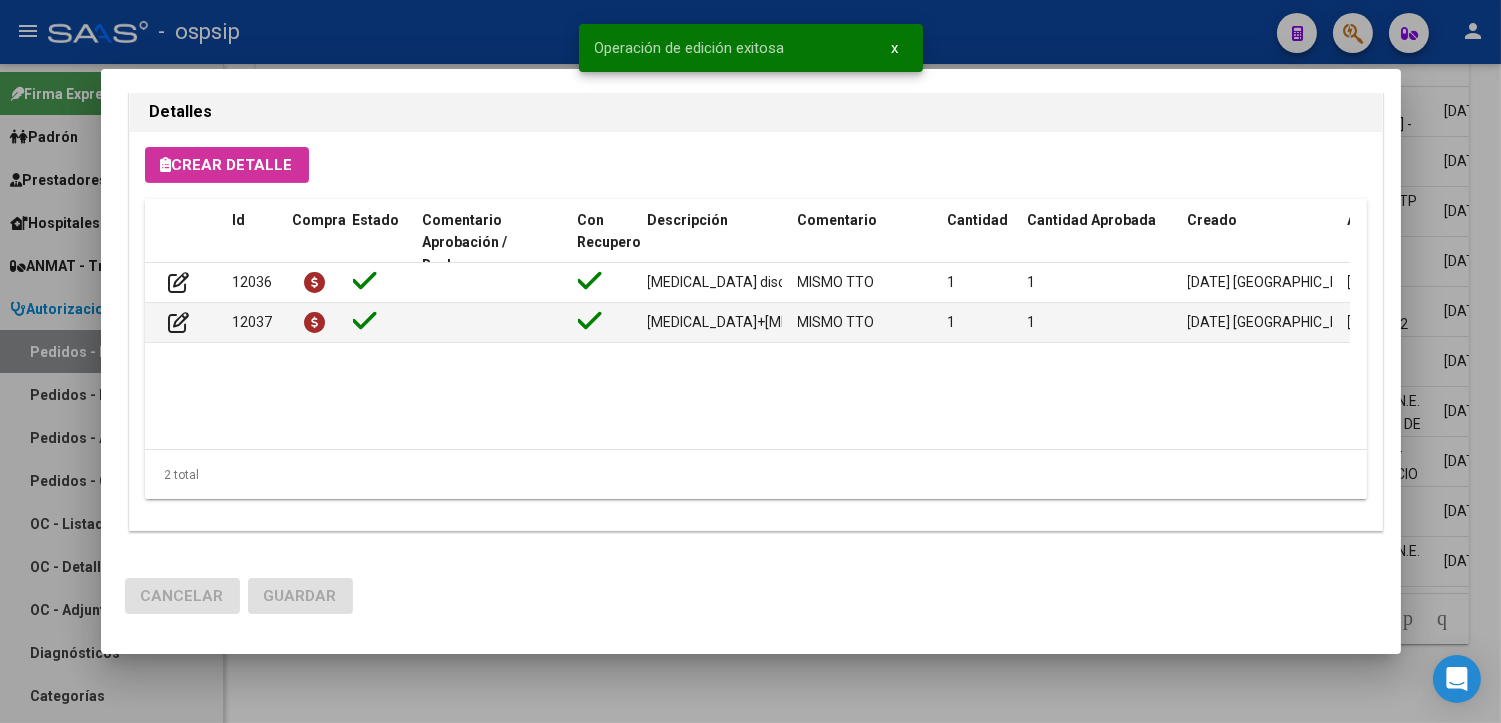click at bounding box center (750, 361) 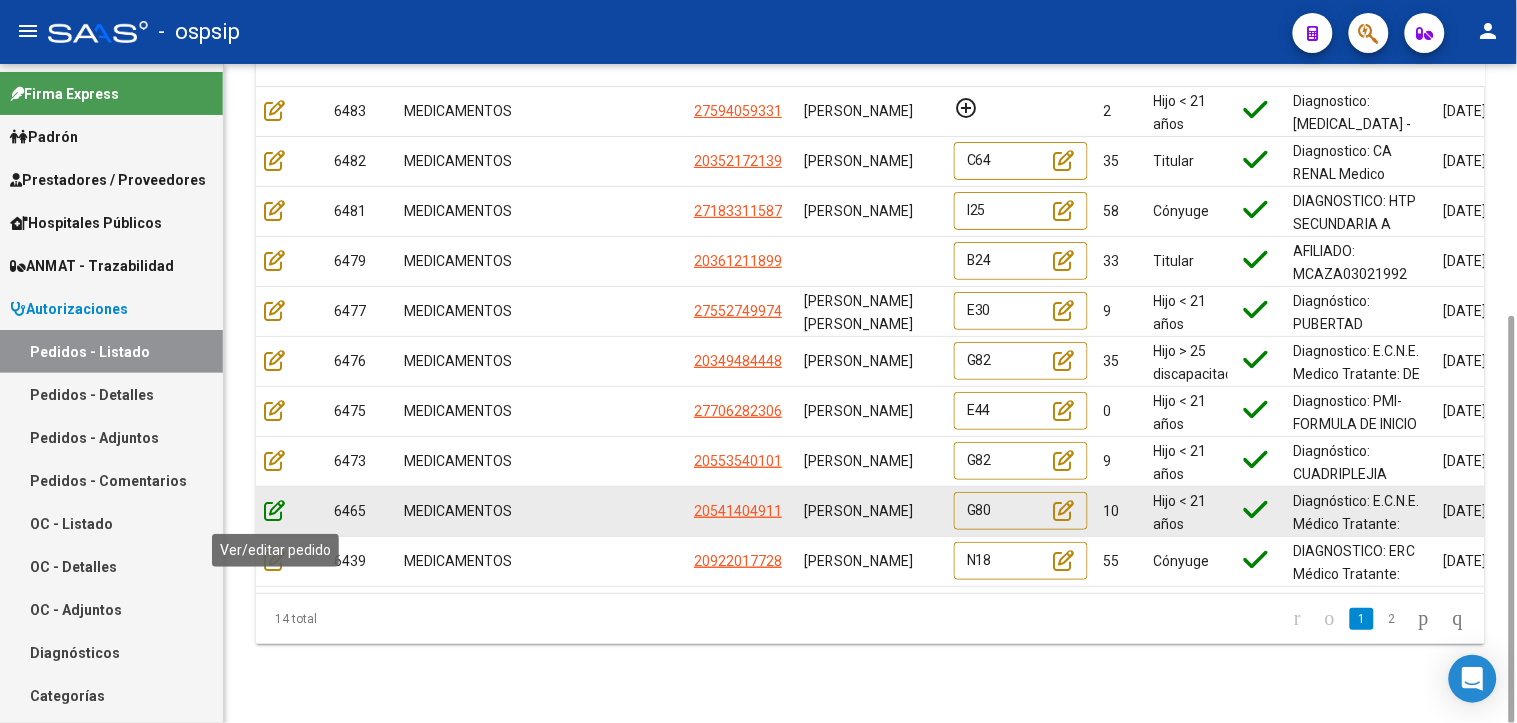 click 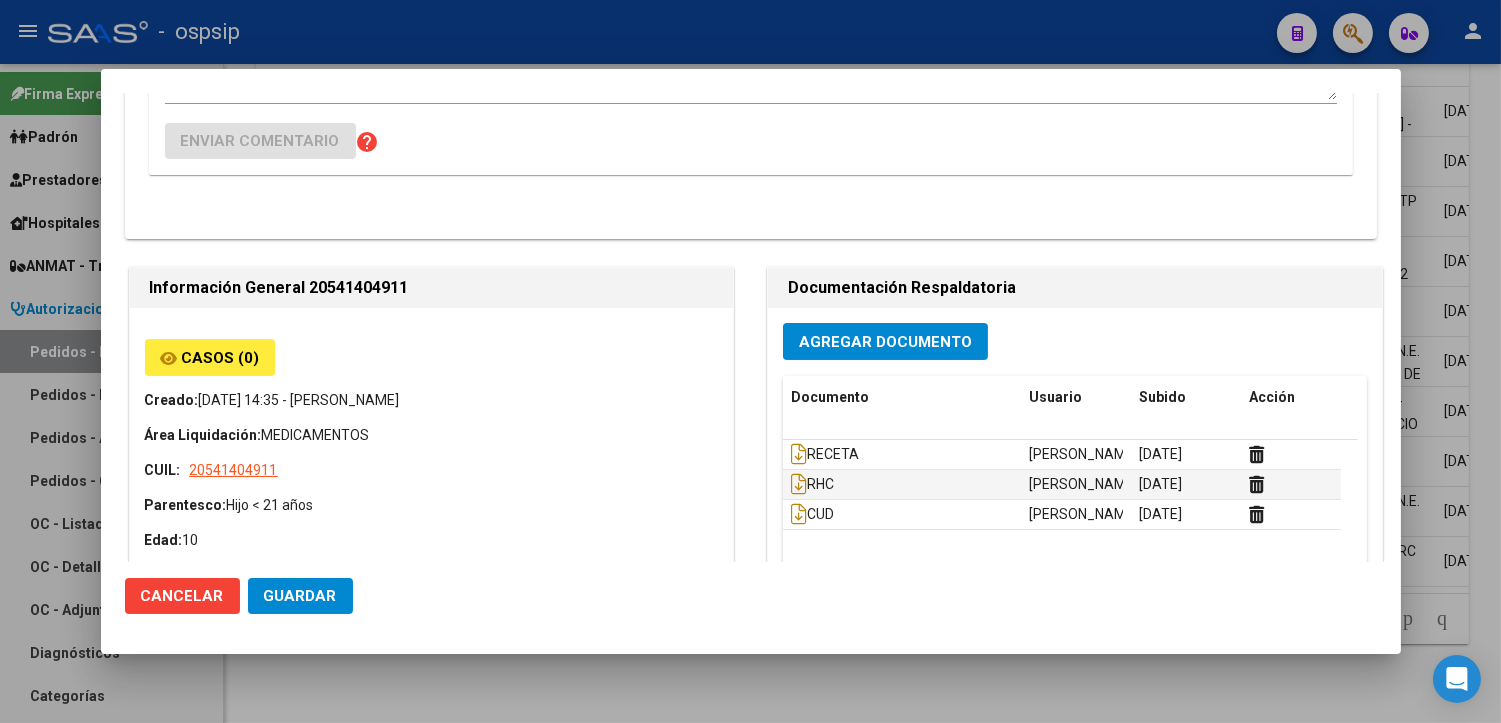 scroll, scrollTop: 444, scrollLeft: 0, axis: vertical 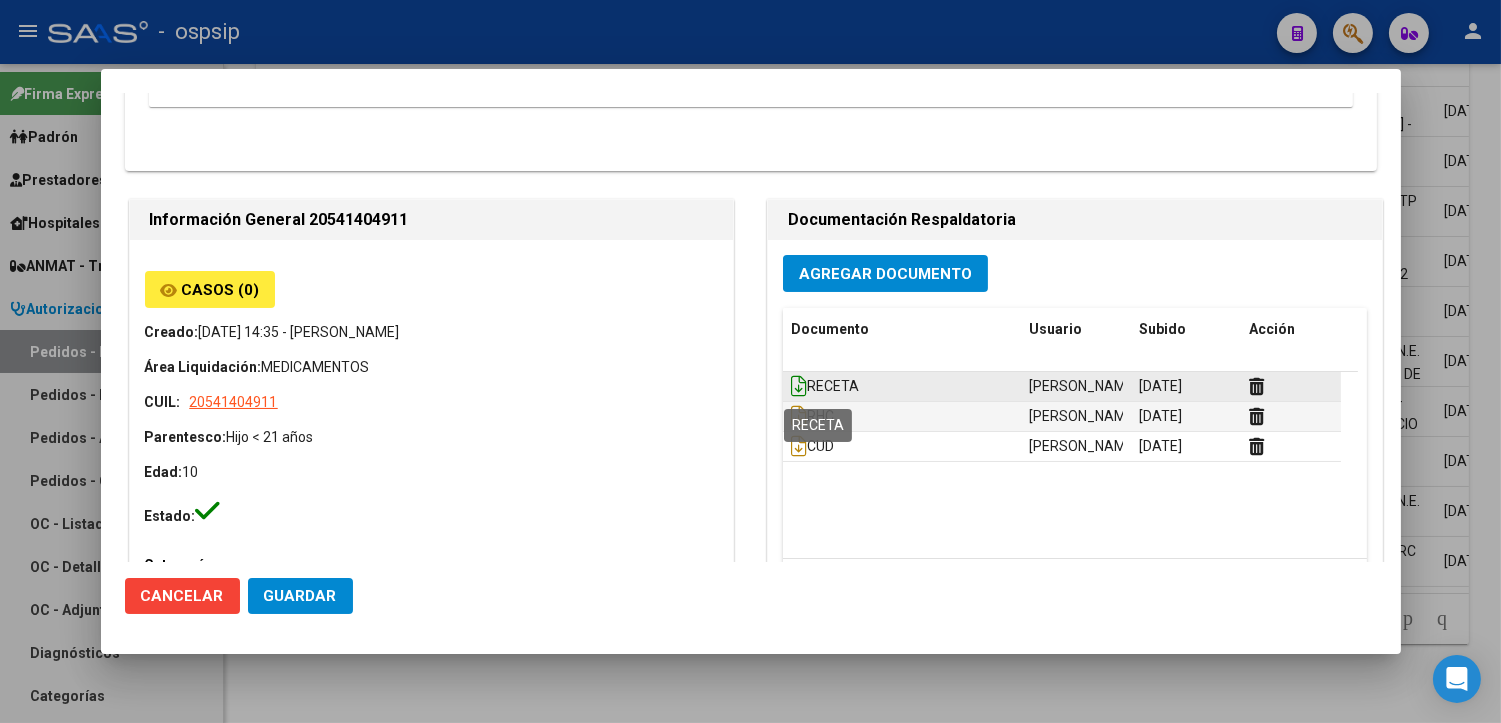 click 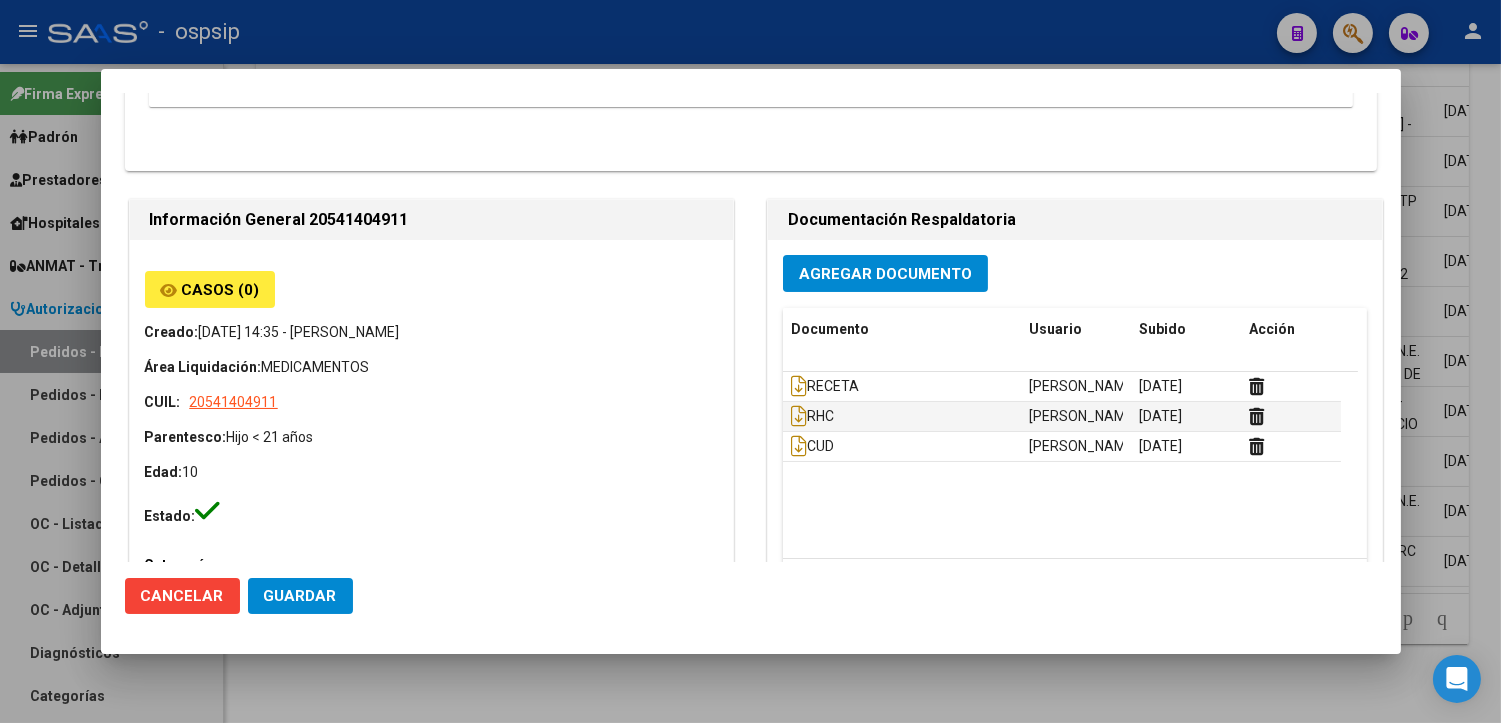 click at bounding box center (750, 361) 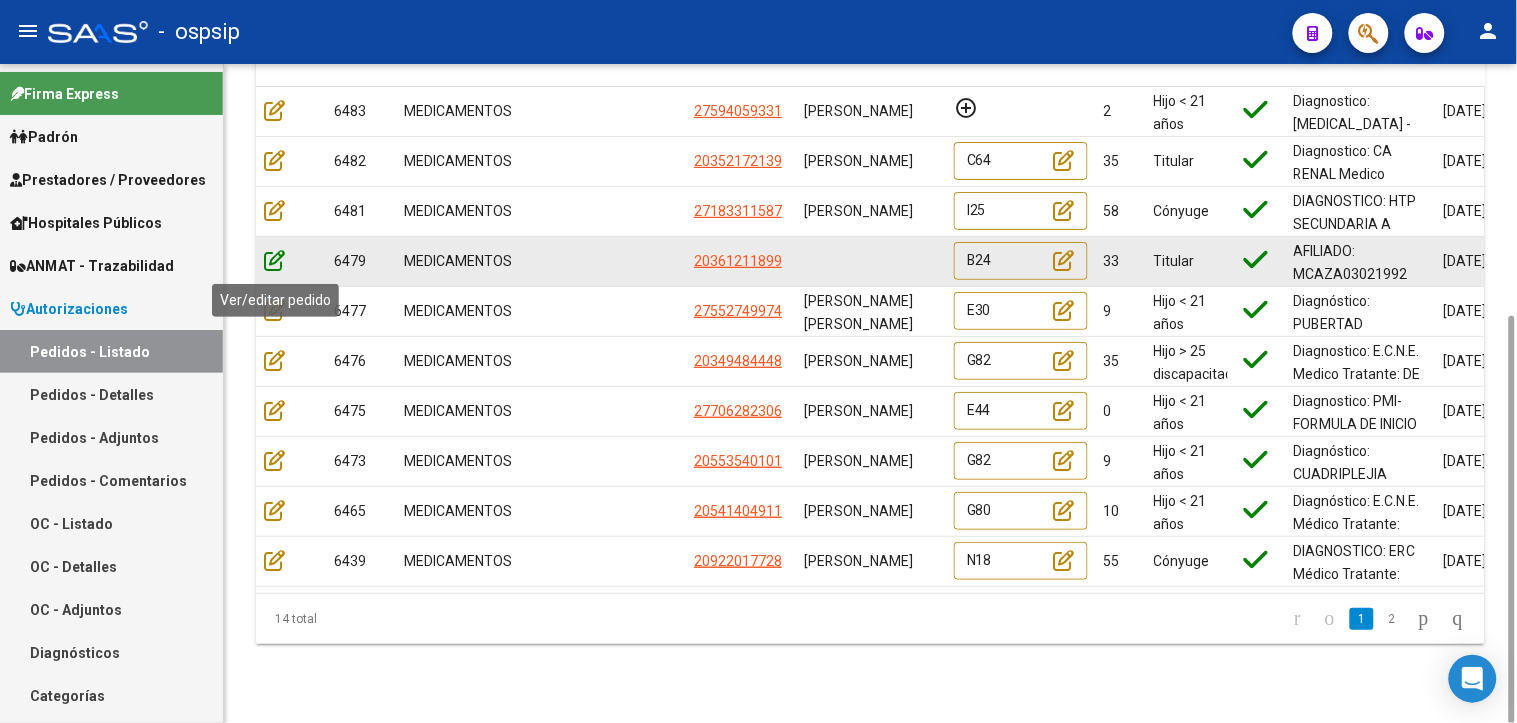 click 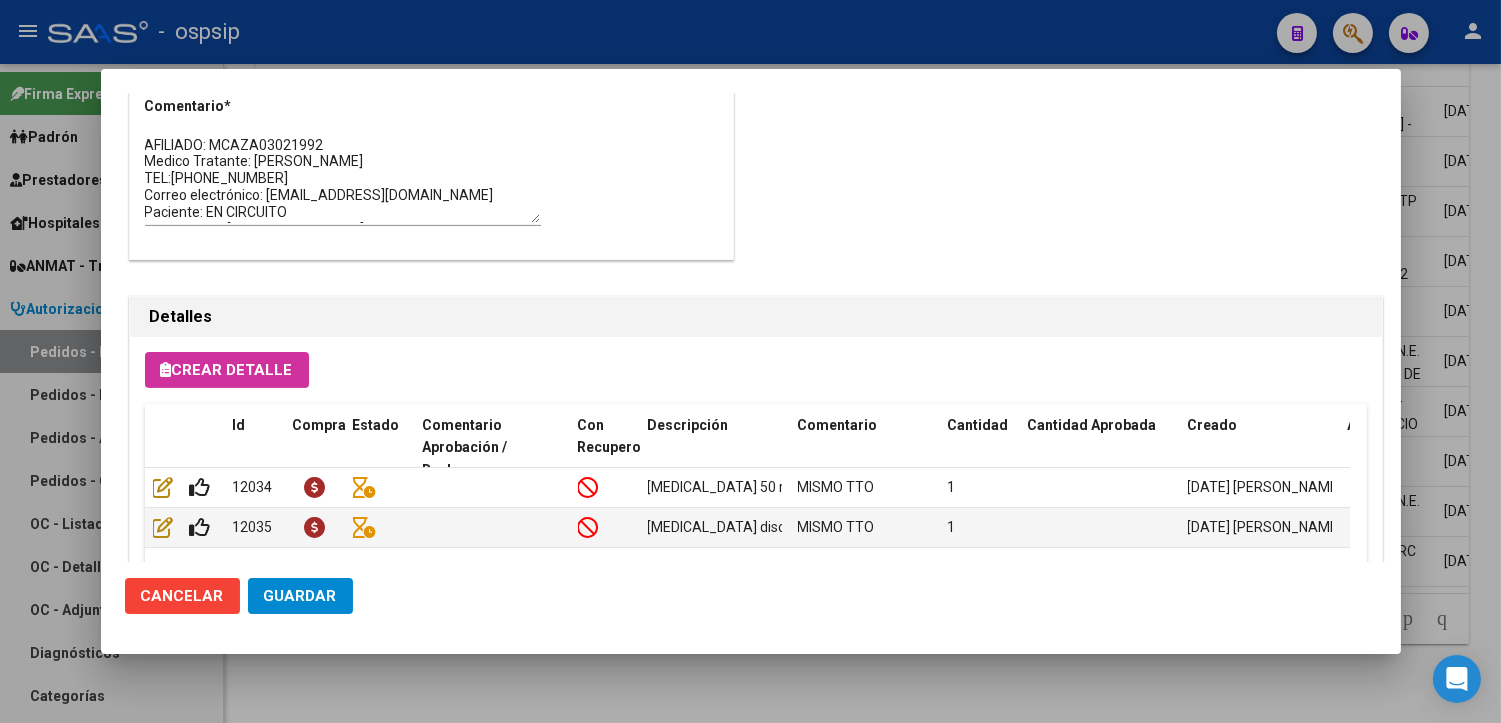 scroll, scrollTop: 1333, scrollLeft: 0, axis: vertical 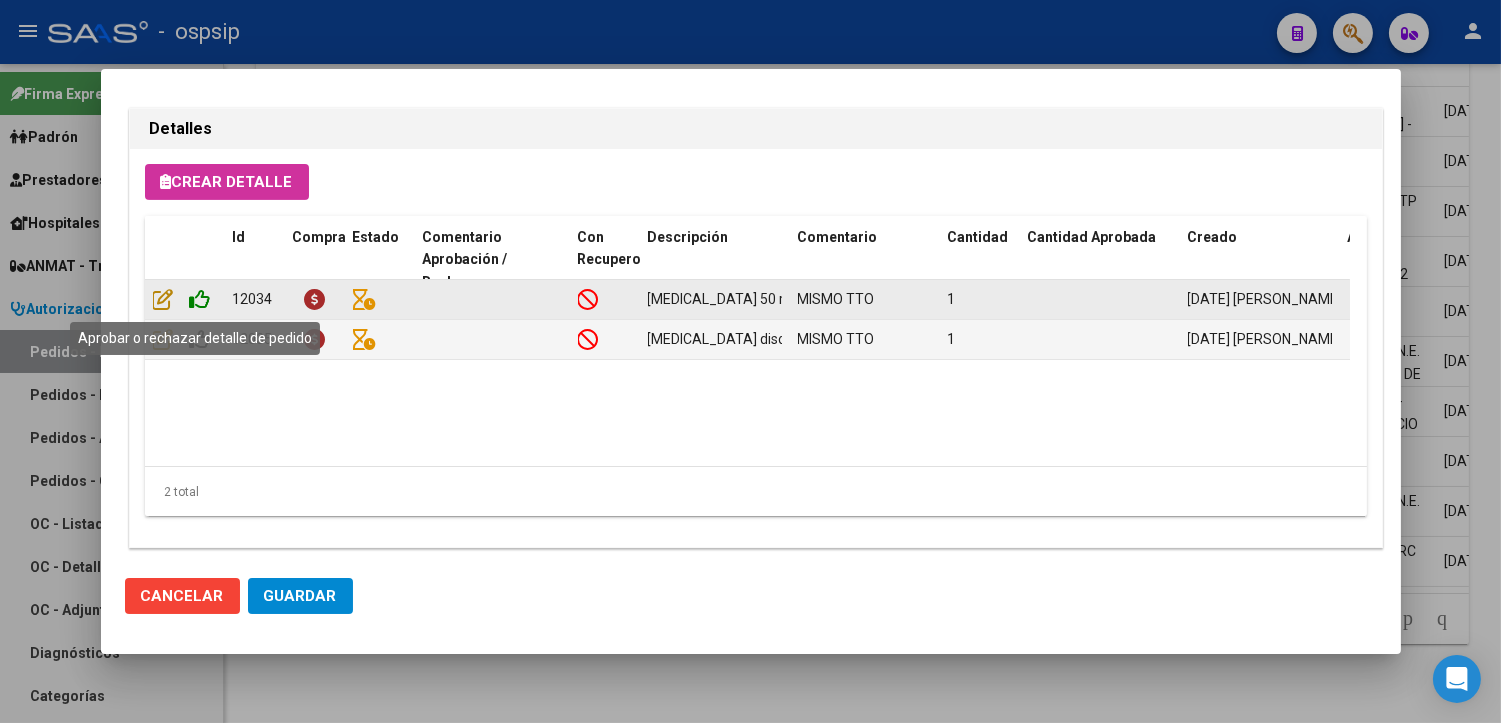 click 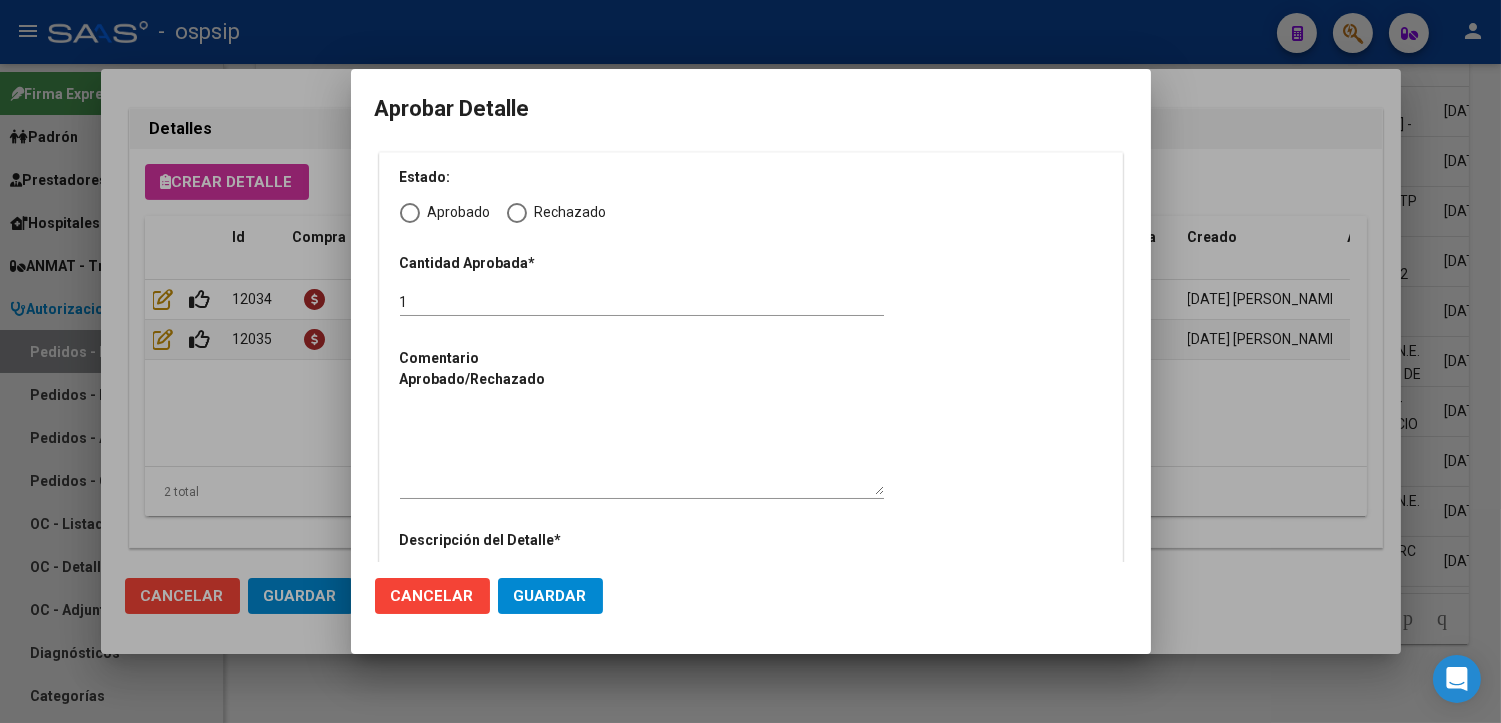 click at bounding box center (410, 213) 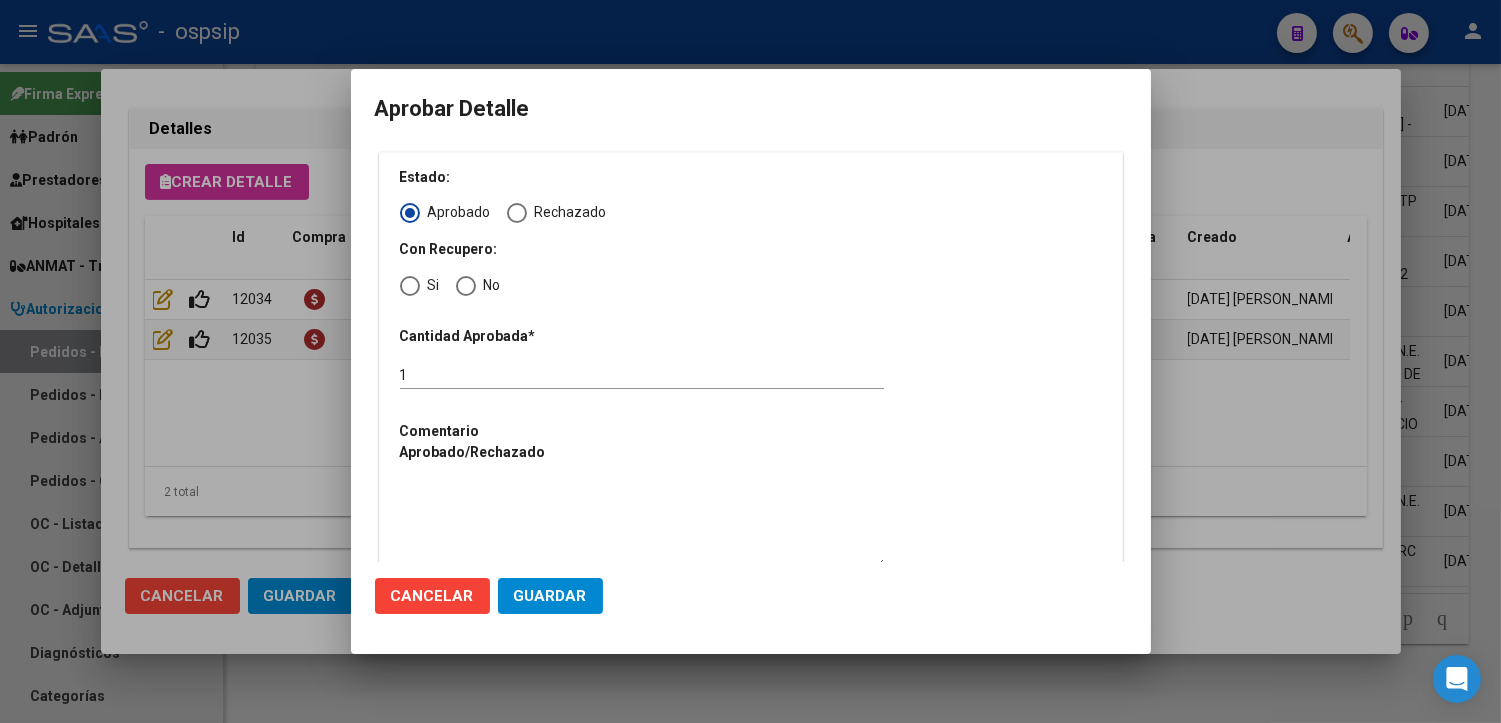 click at bounding box center [410, 286] 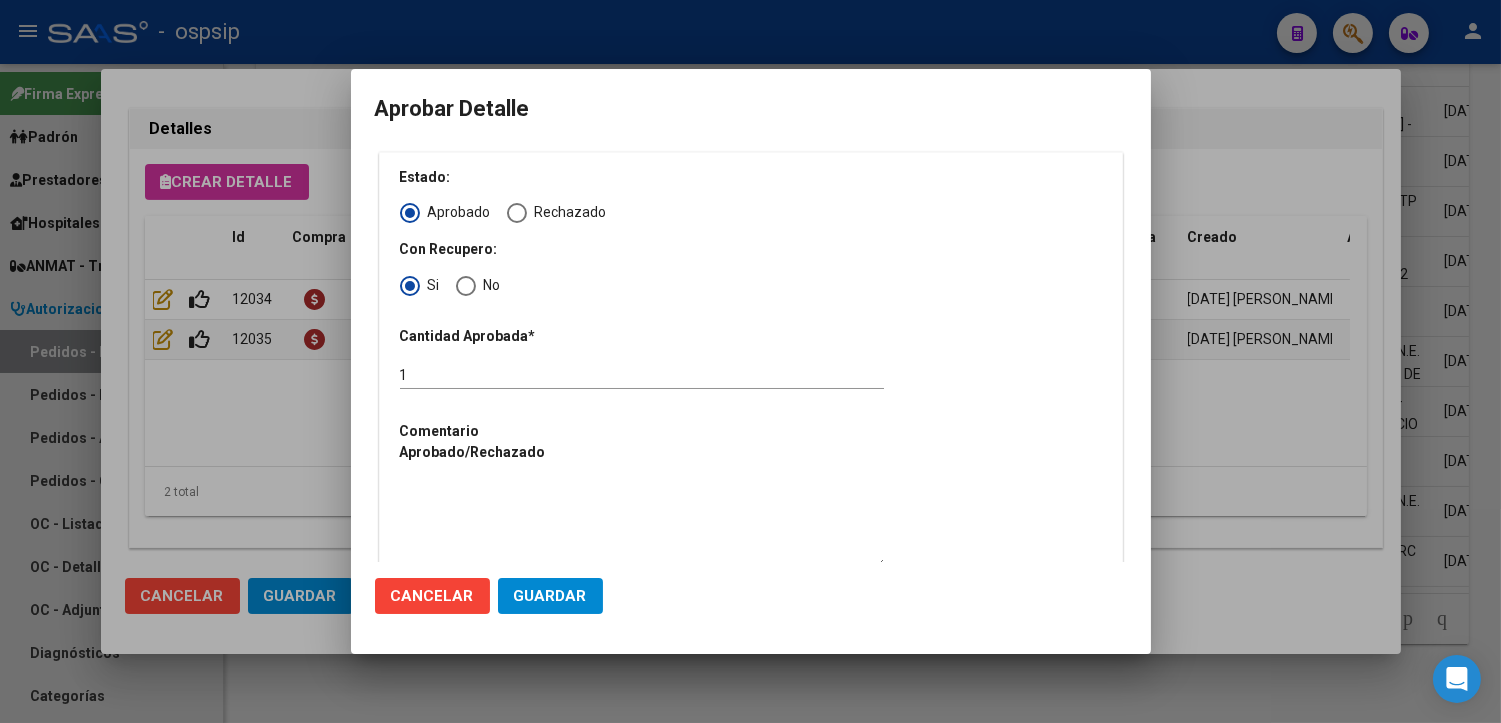 click at bounding box center (642, 524) 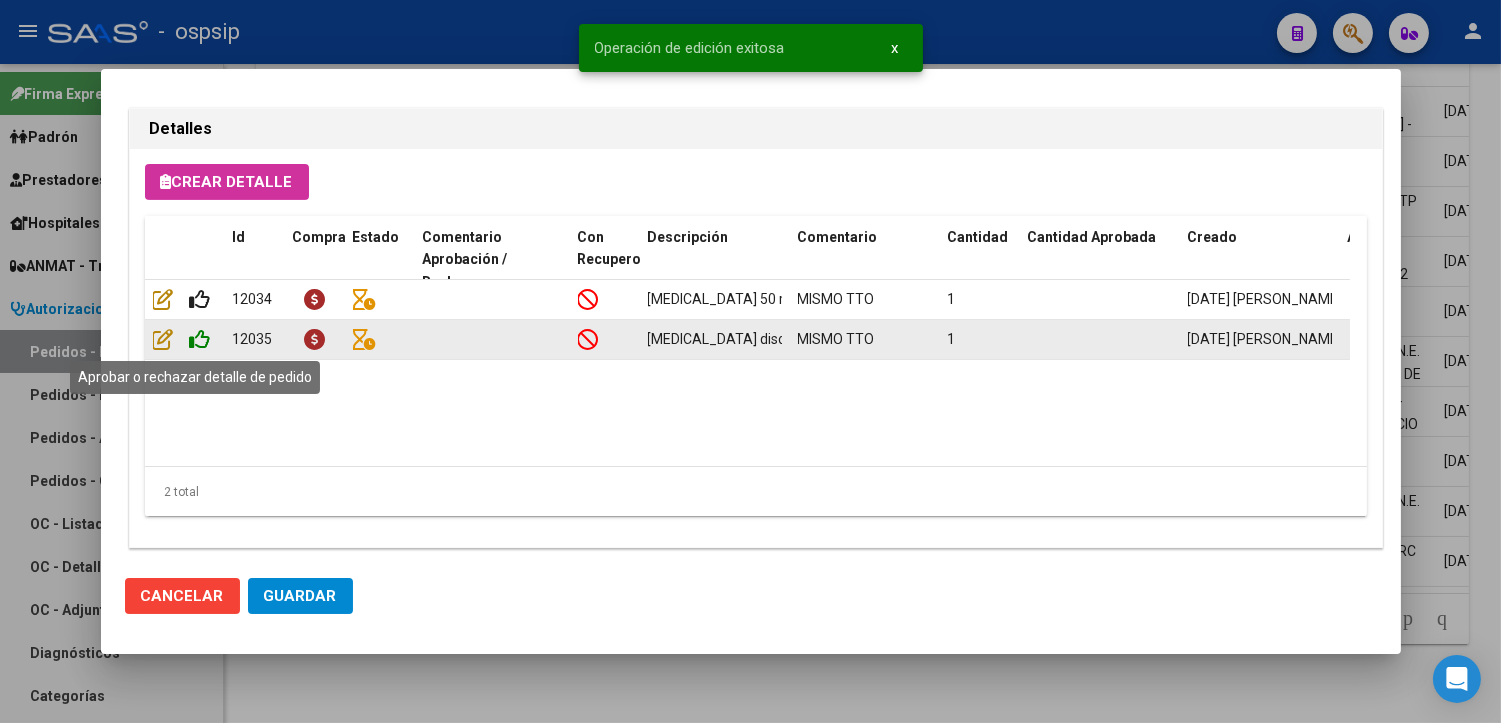click 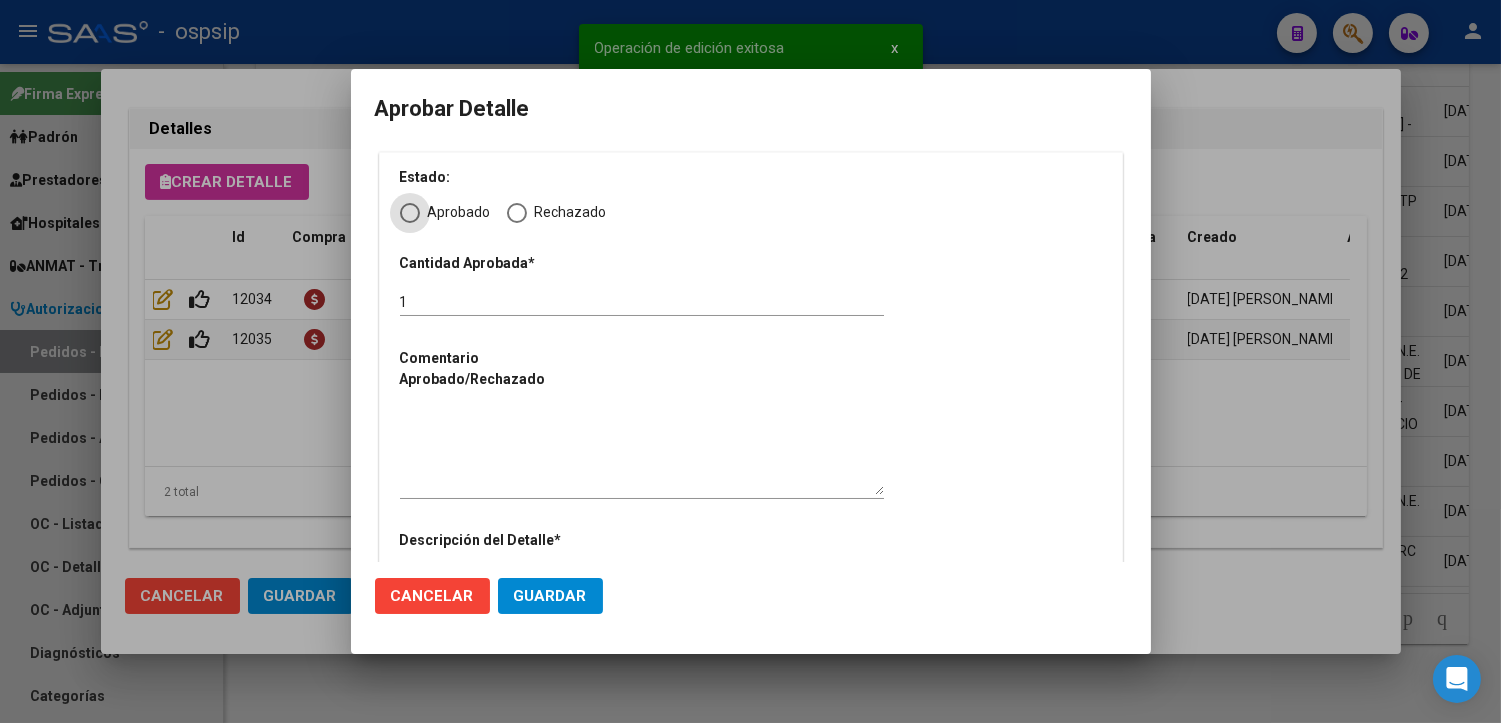 scroll, scrollTop: 1333, scrollLeft: 0, axis: vertical 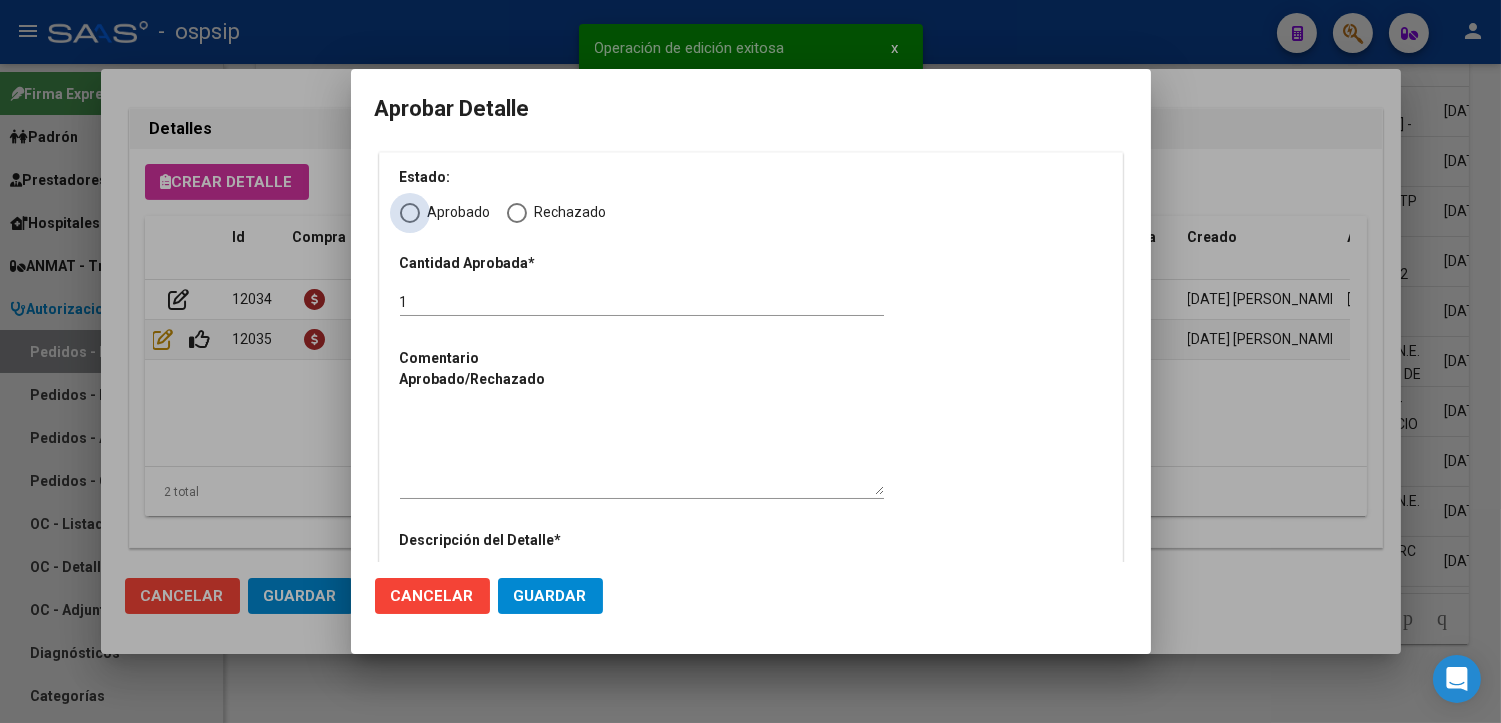 click at bounding box center [410, 213] 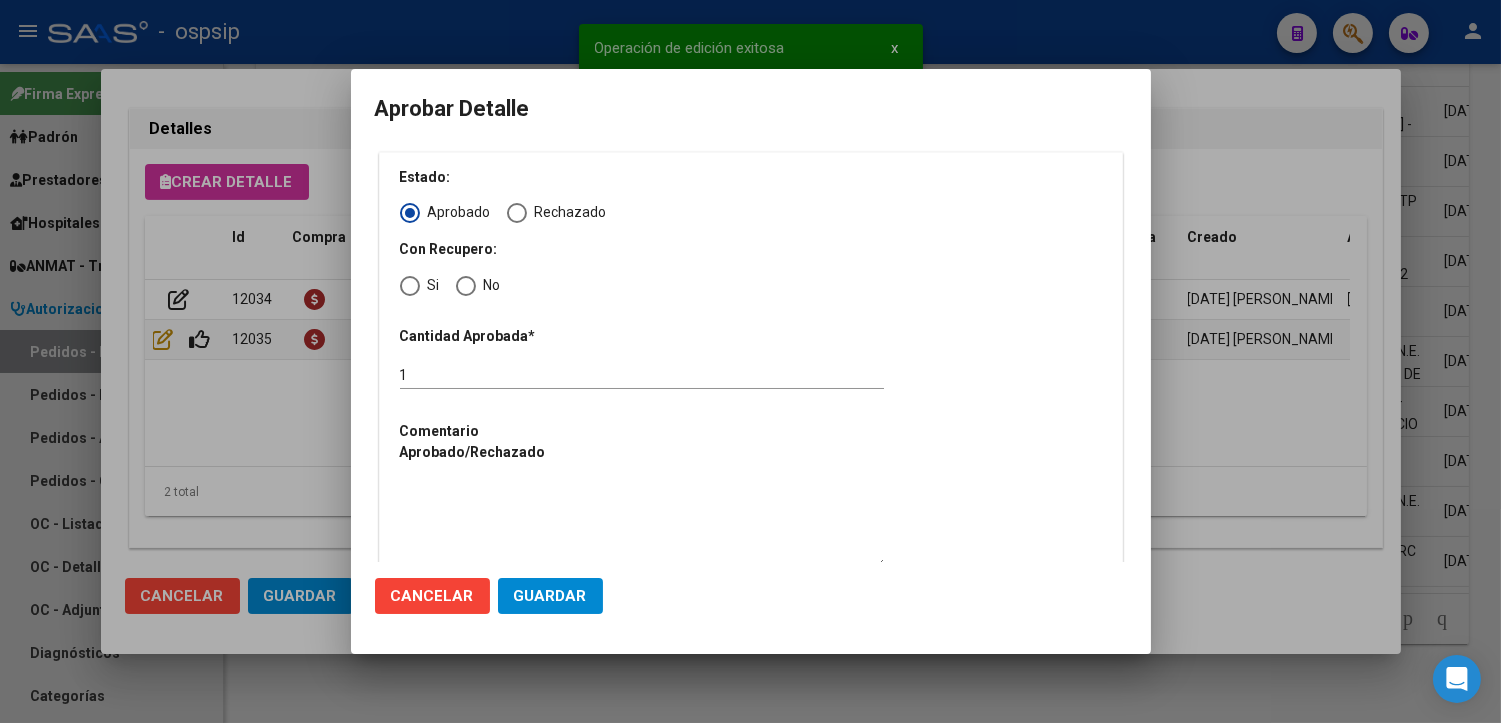 click at bounding box center (410, 286) 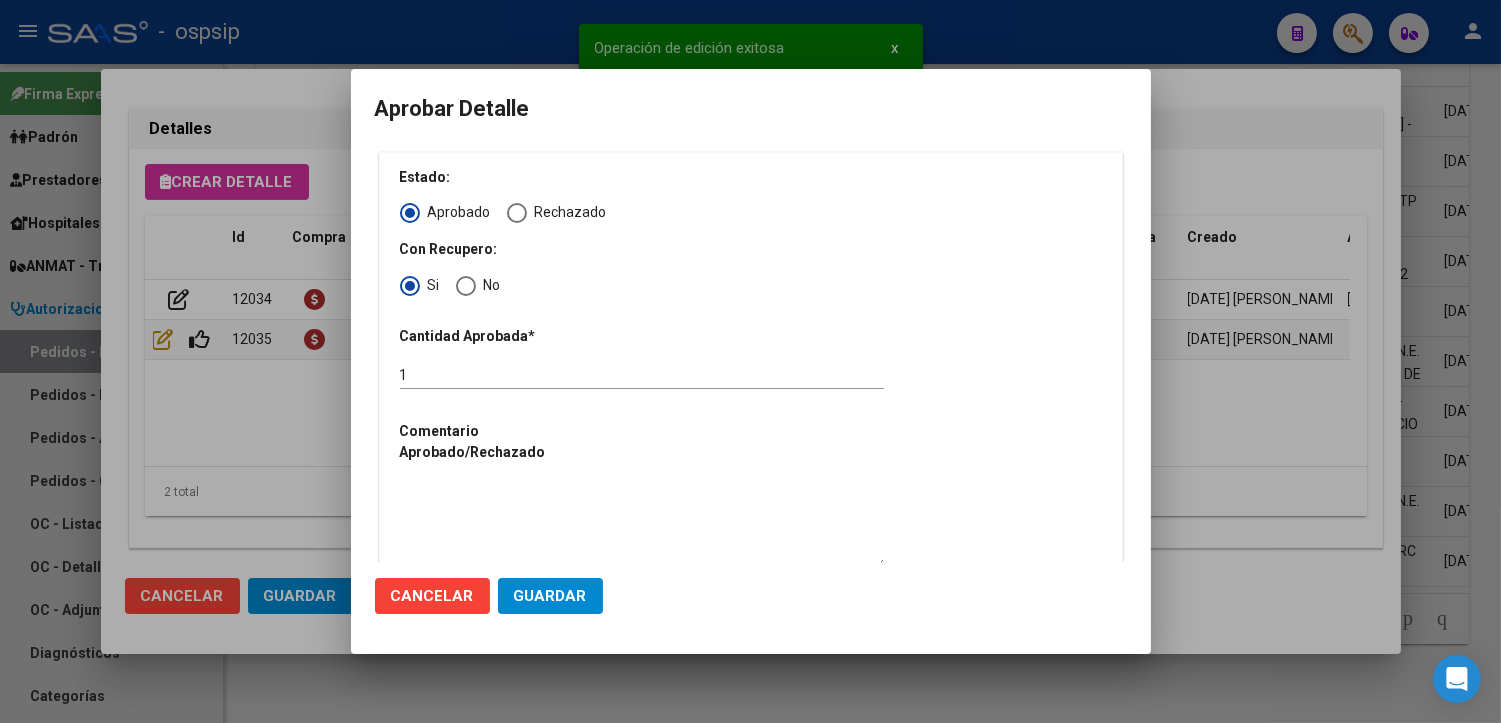 click at bounding box center (642, 524) 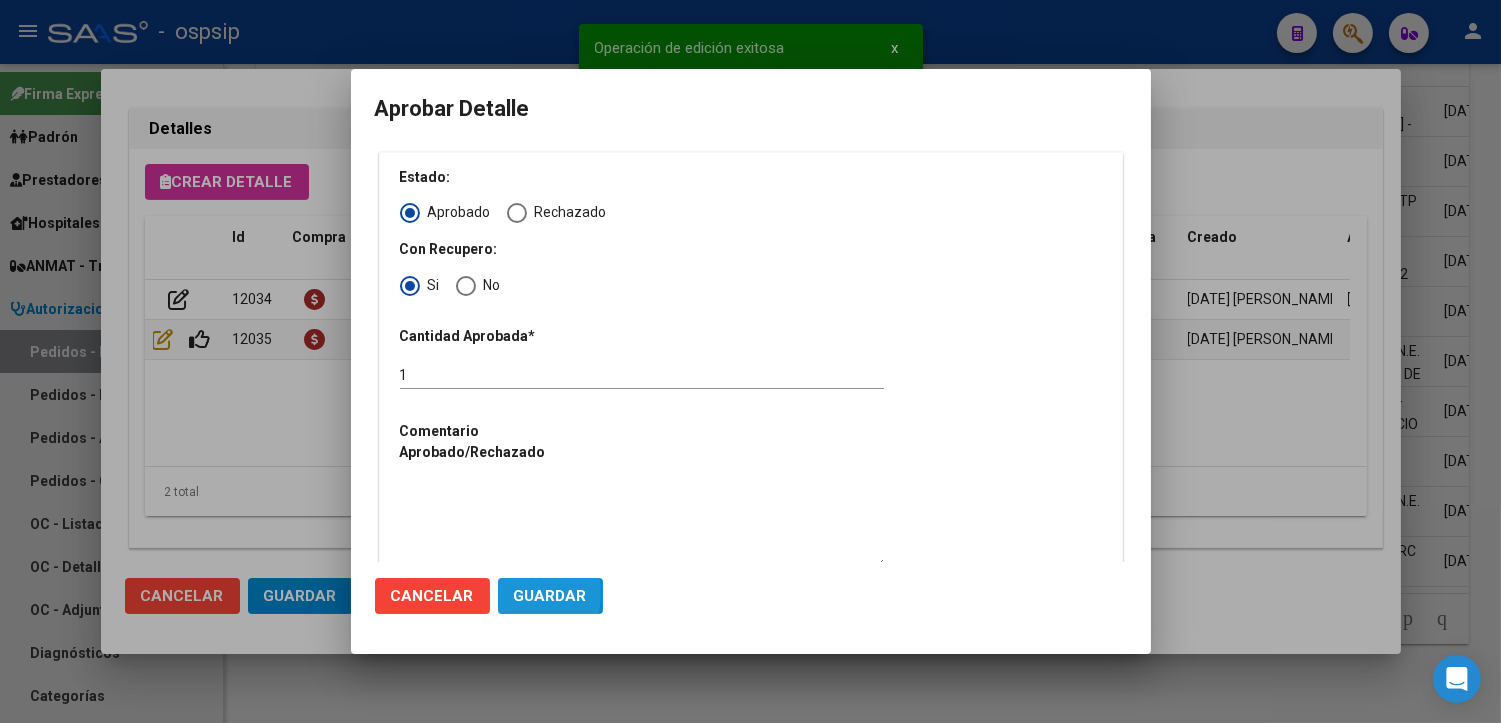 click on "Guardar" 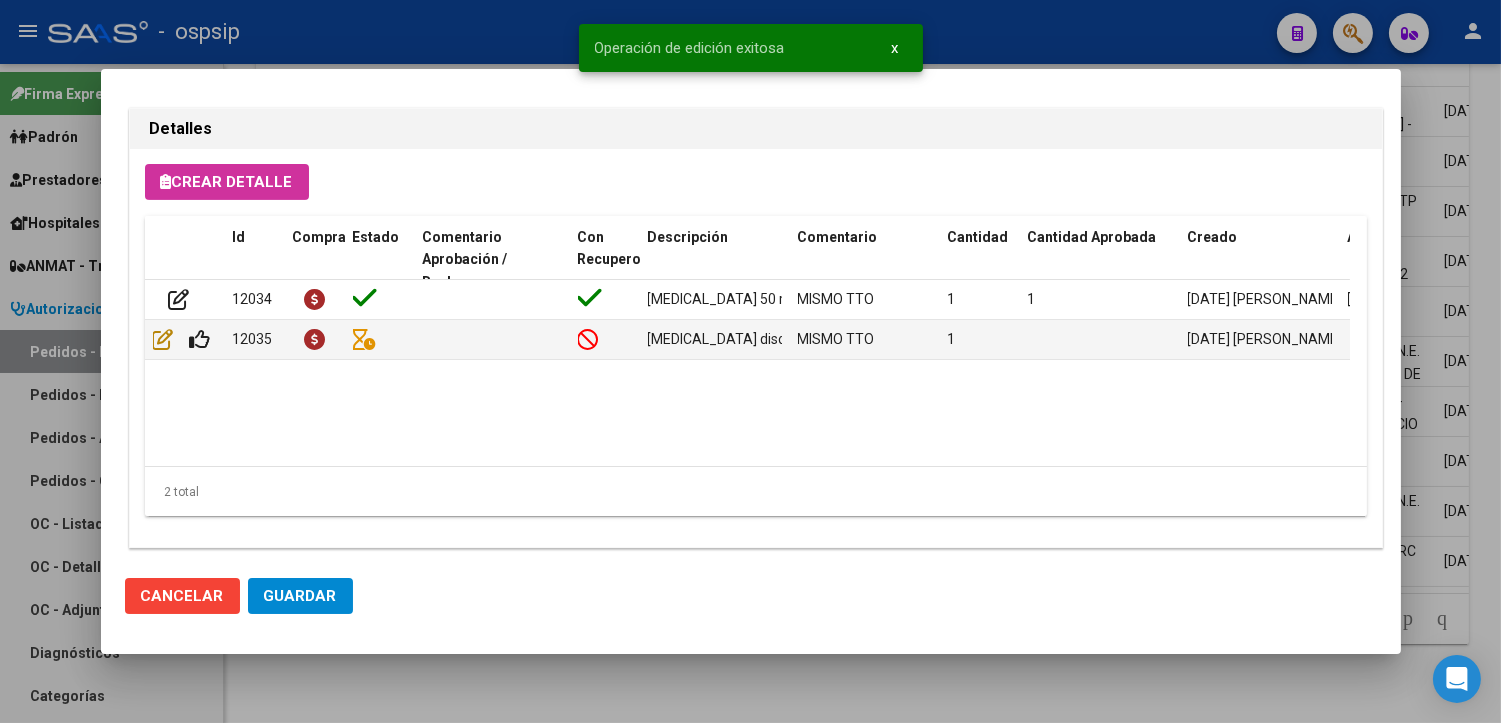 click on "Guardar" 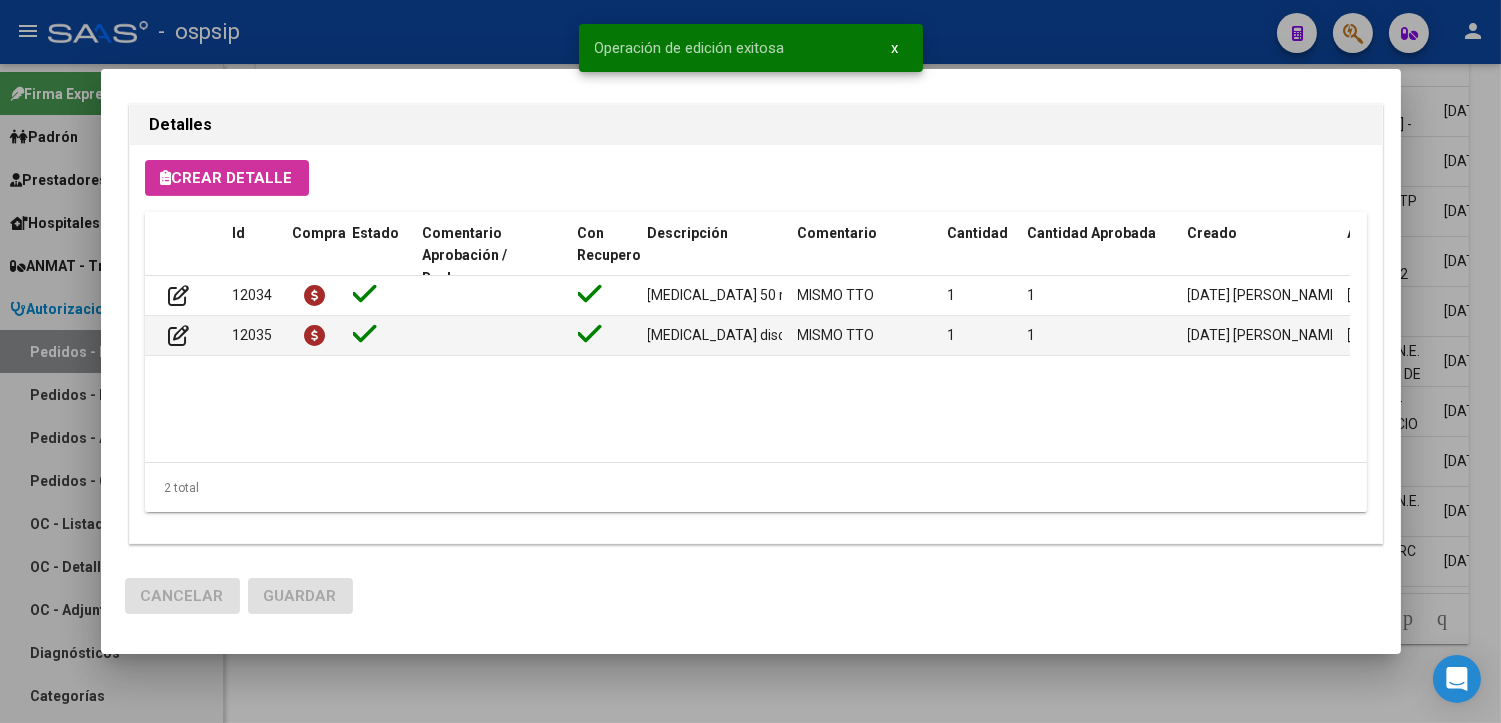 scroll, scrollTop: 1333, scrollLeft: 0, axis: vertical 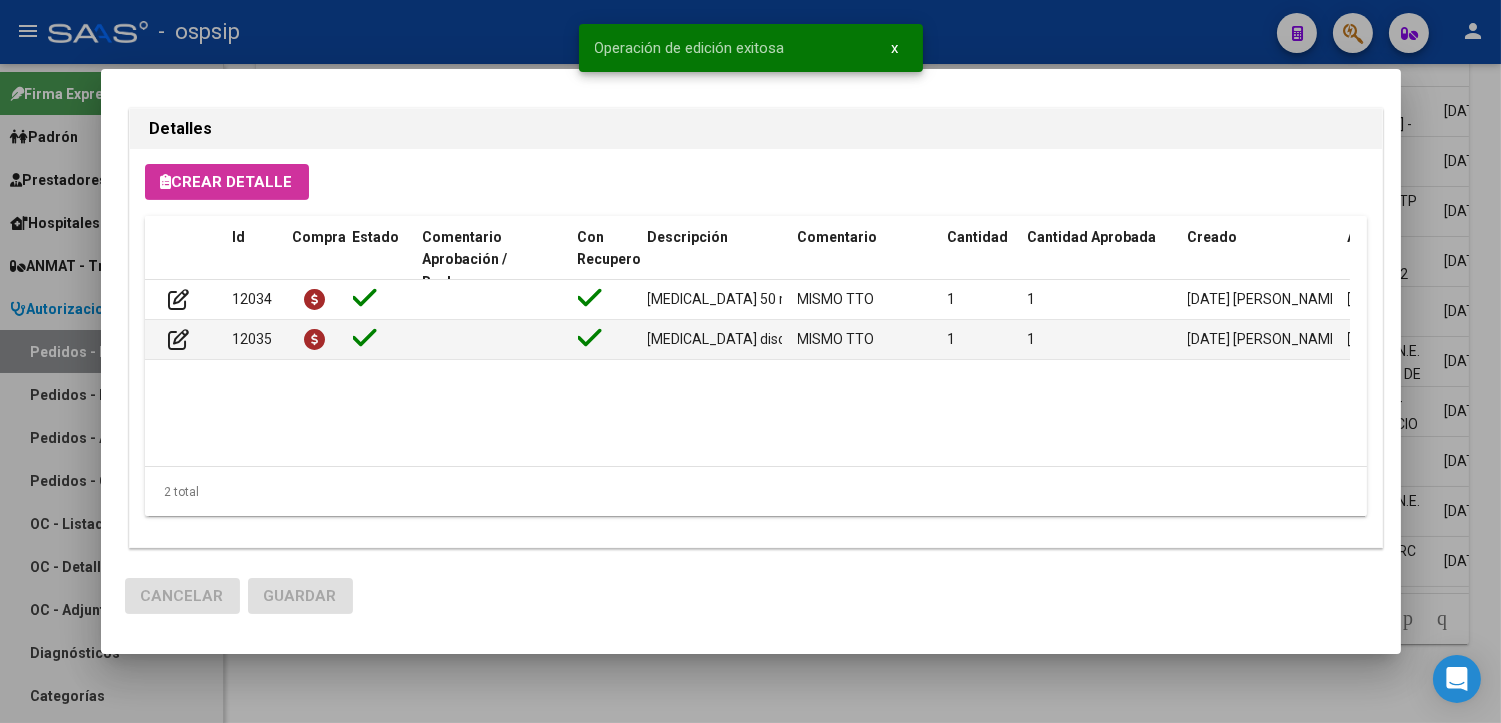click at bounding box center (750, 361) 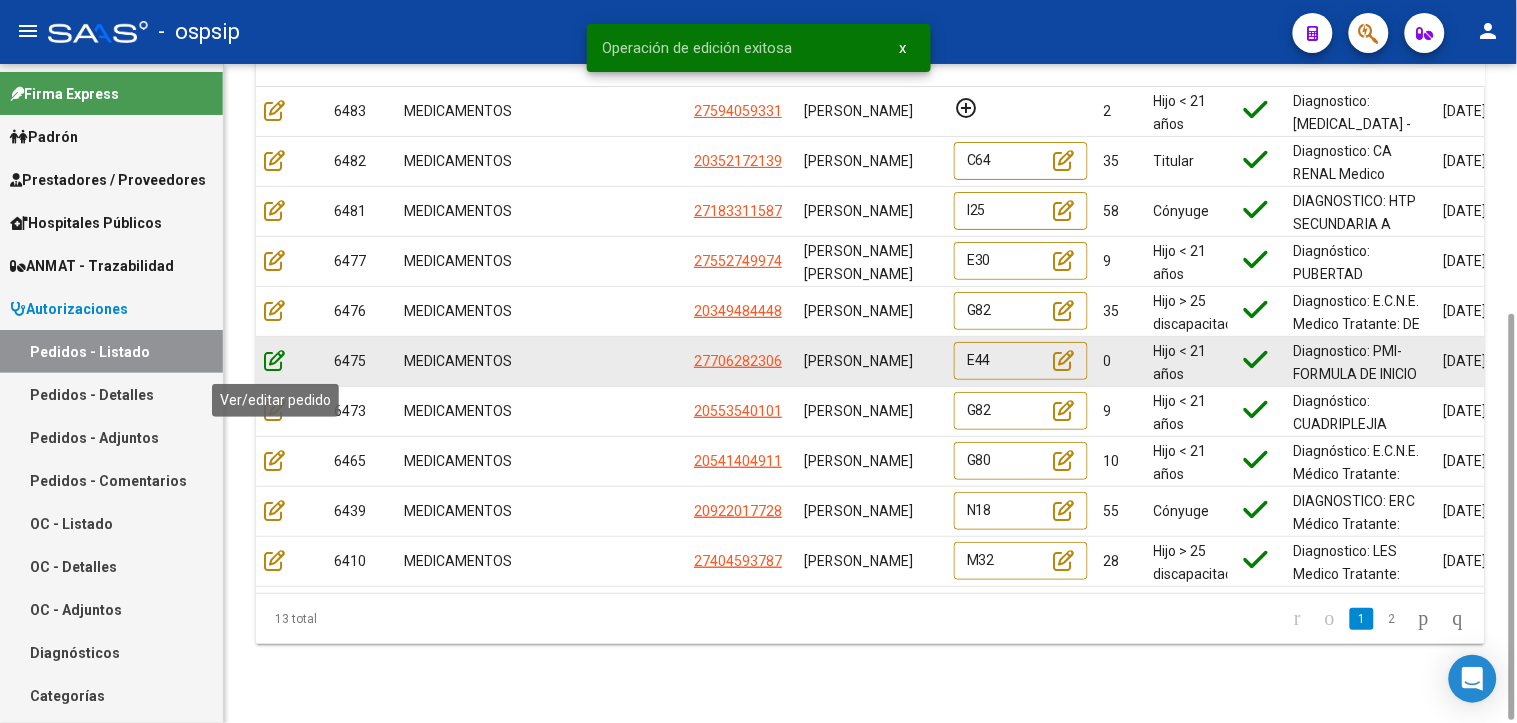 click 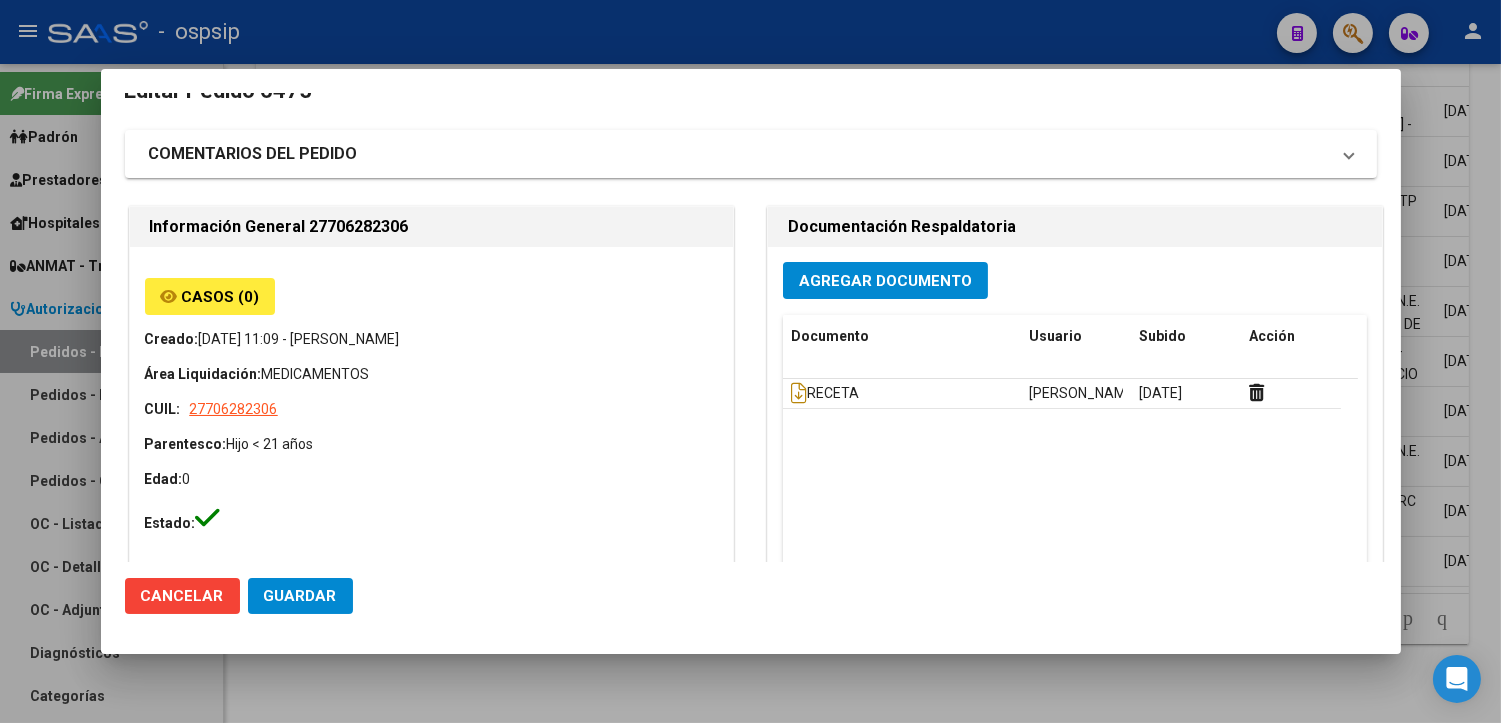 scroll, scrollTop: 0, scrollLeft: 0, axis: both 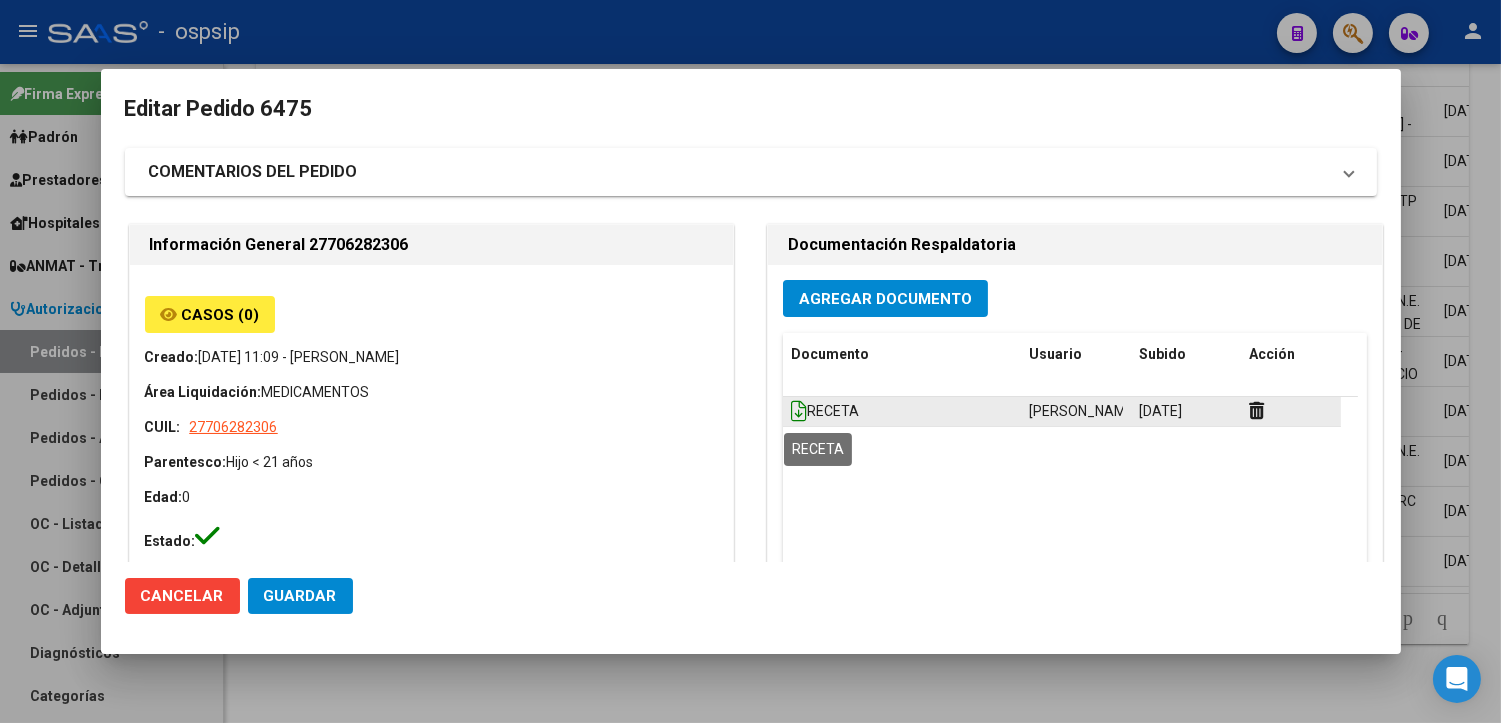 click 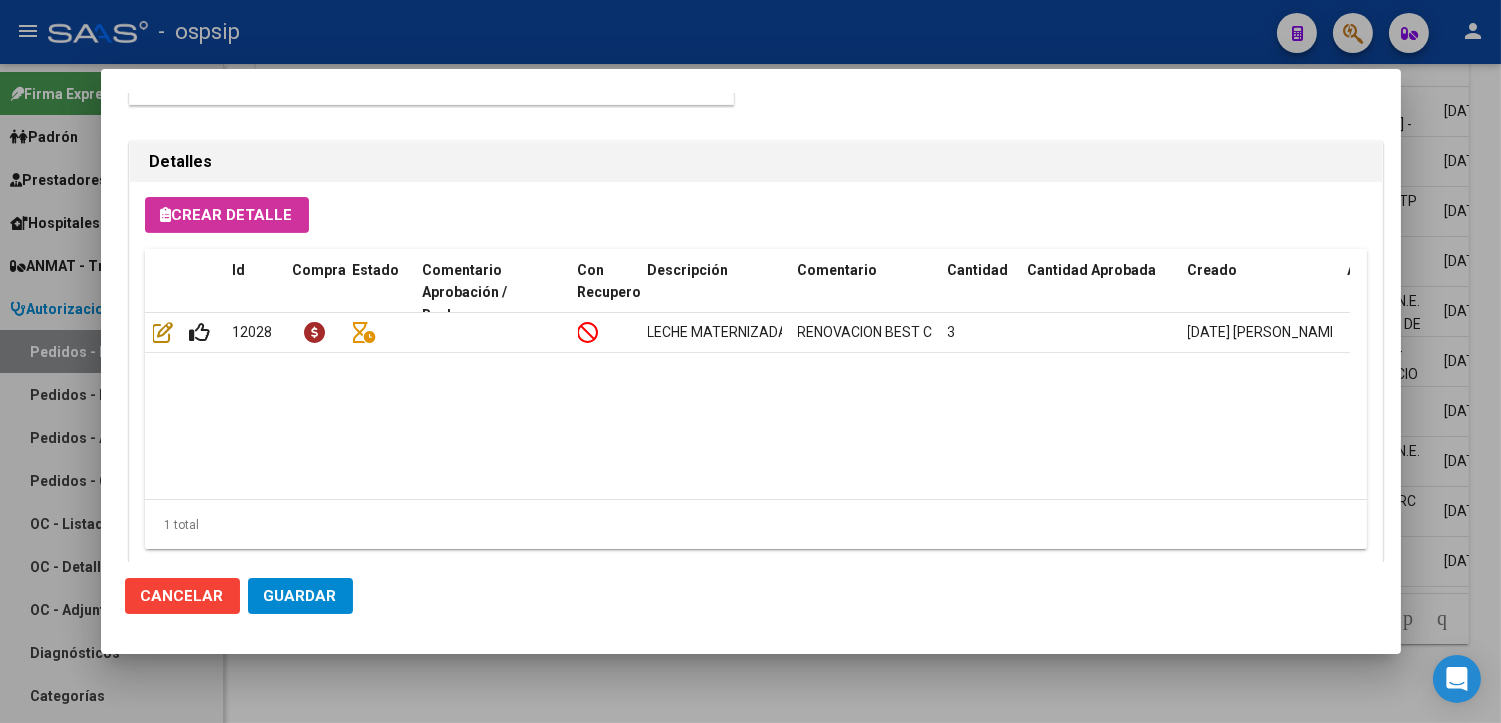 scroll, scrollTop: 1351, scrollLeft: 0, axis: vertical 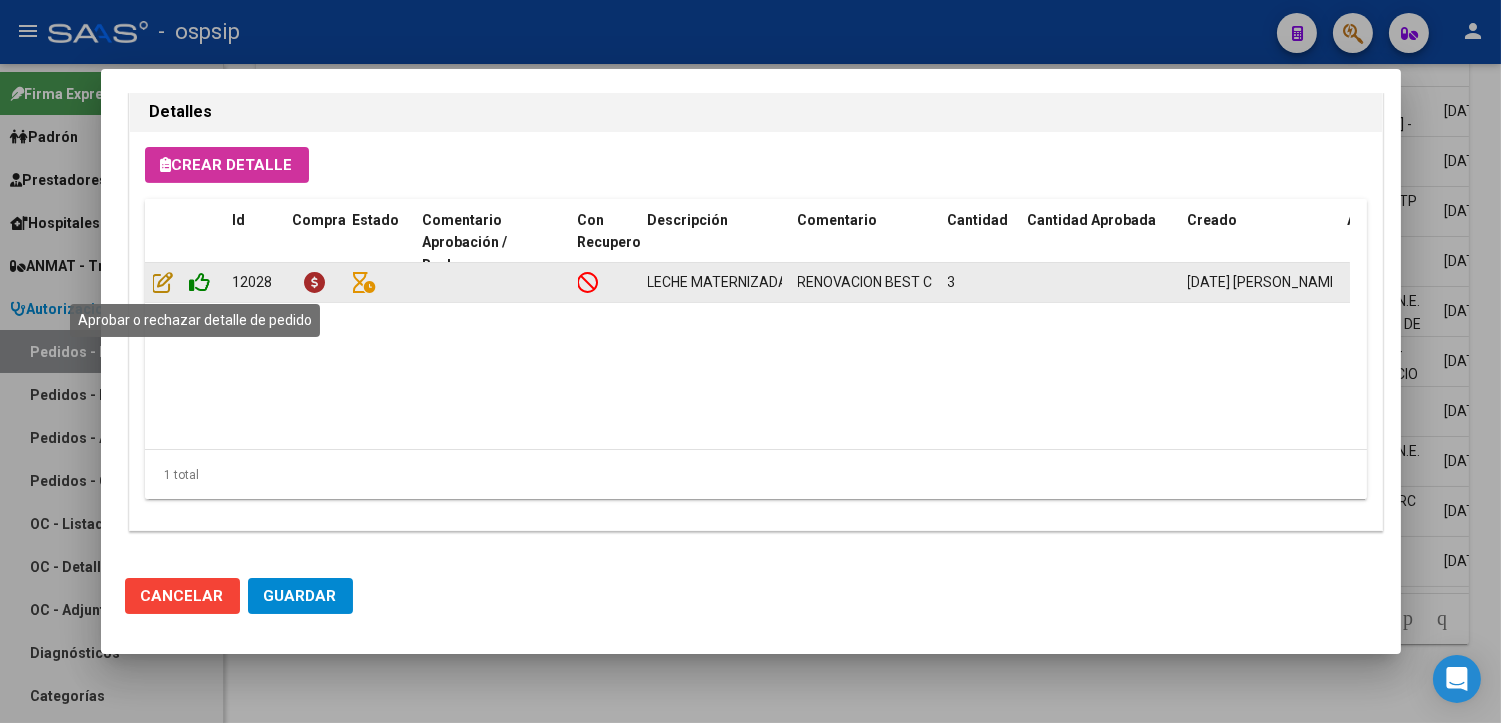 click 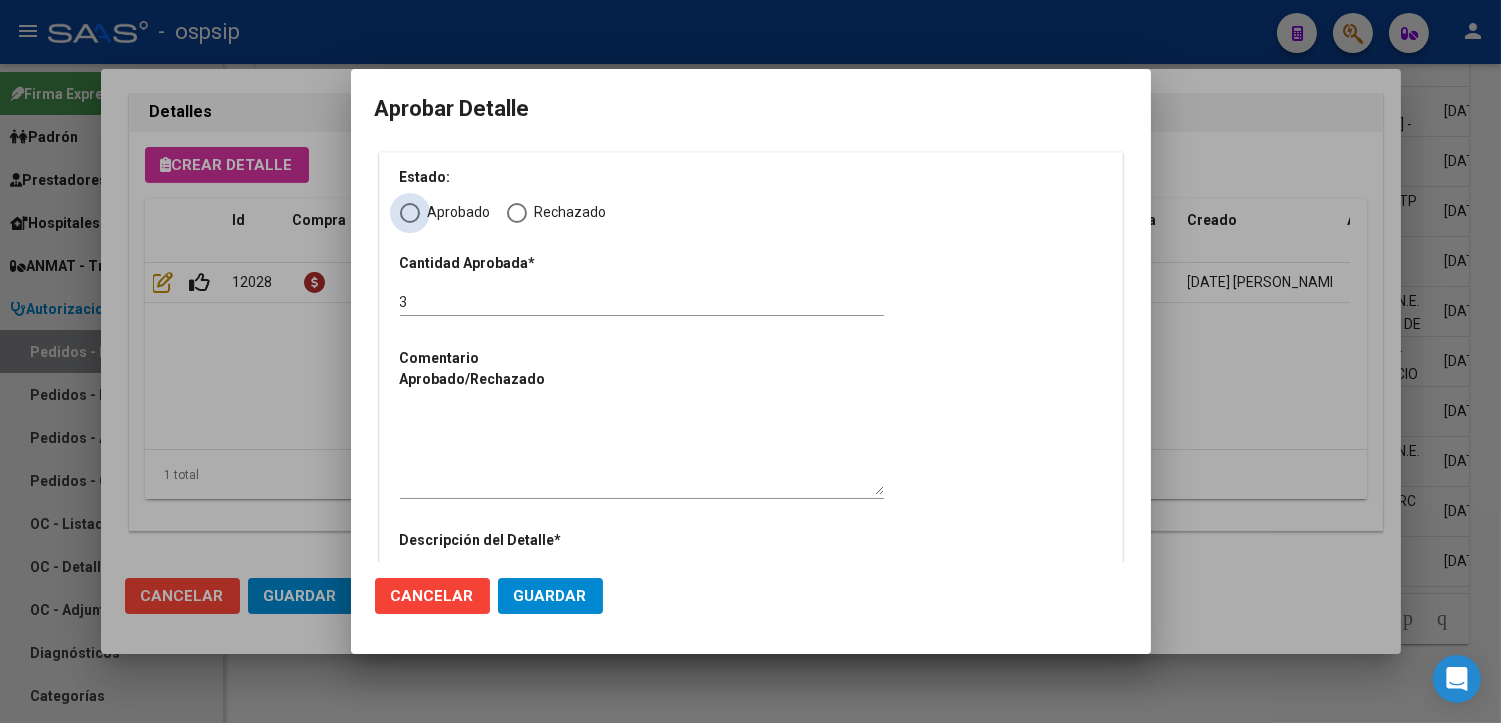 click at bounding box center [410, 213] 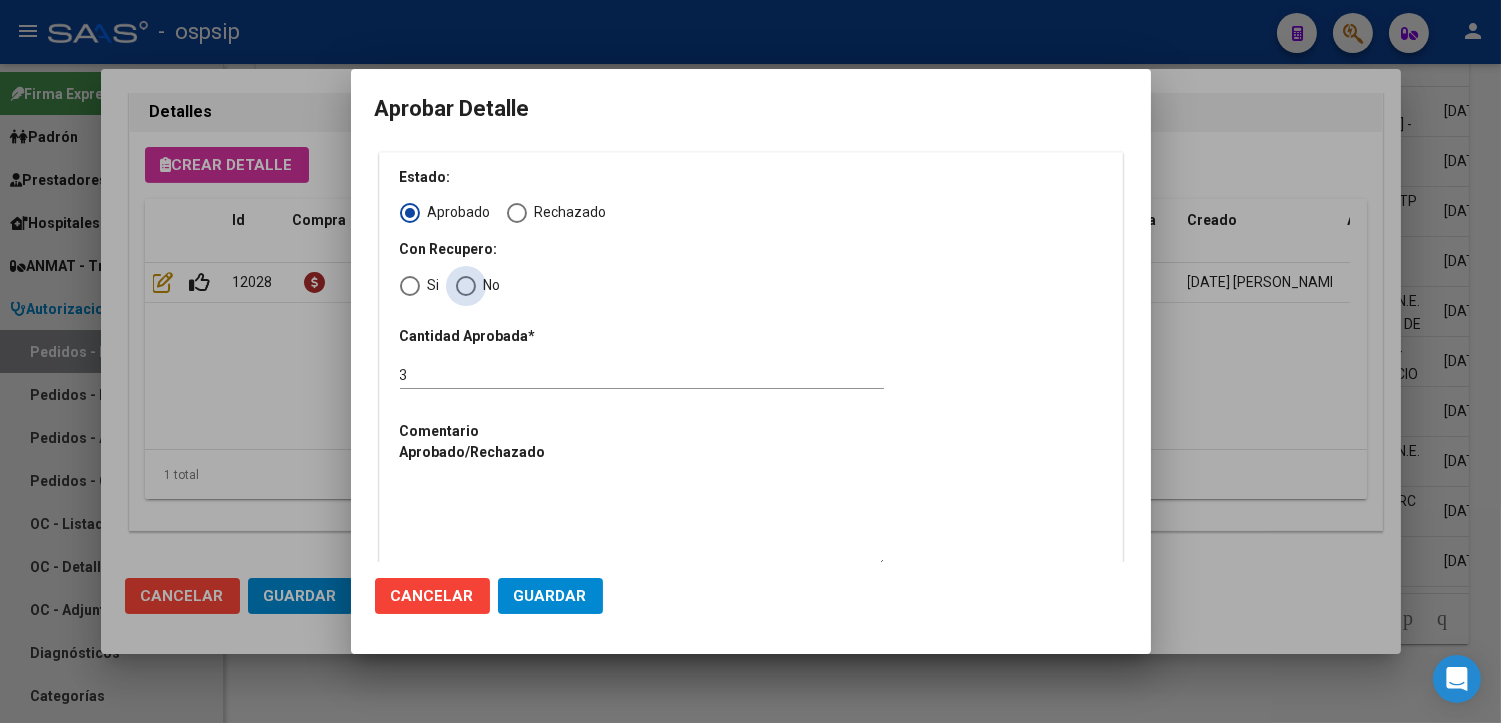 click at bounding box center (466, 286) 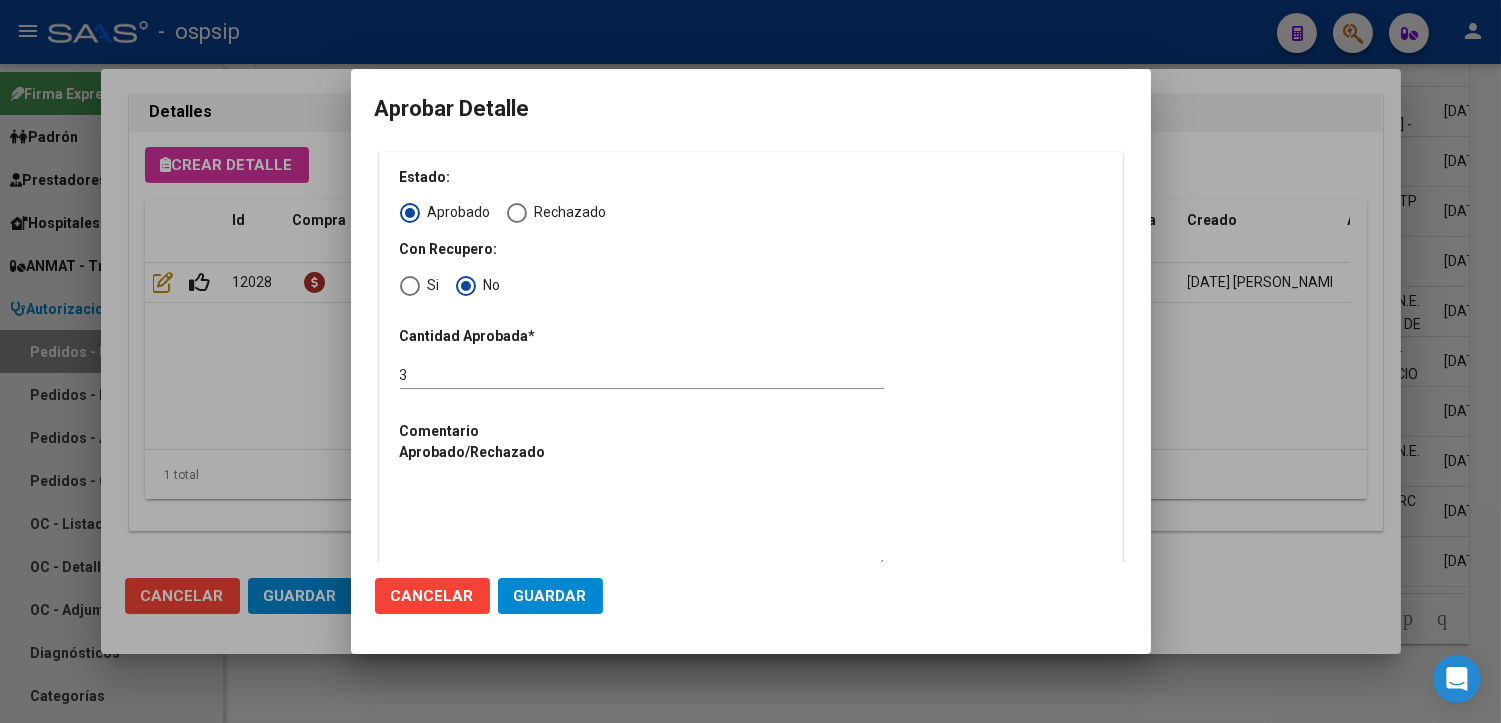 click at bounding box center [642, 524] 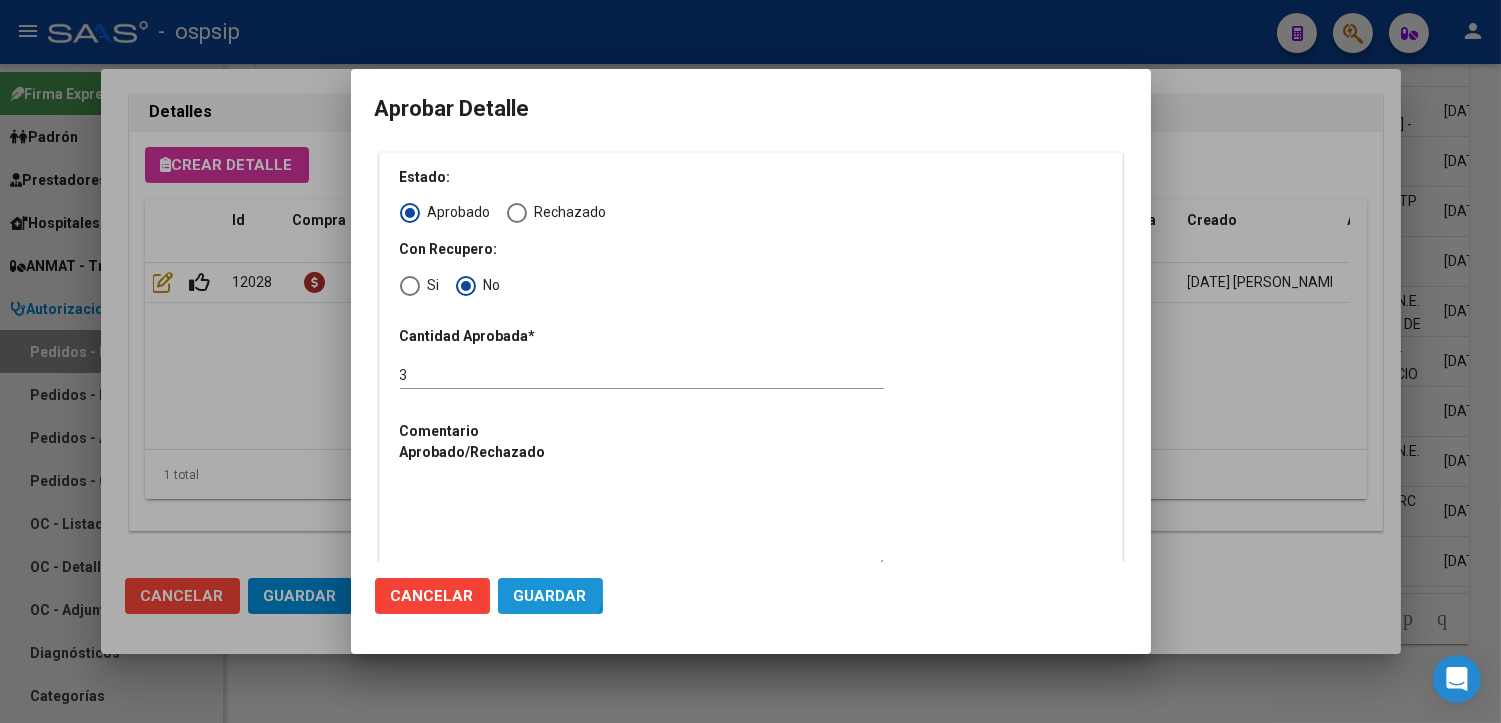 click on "Guardar" 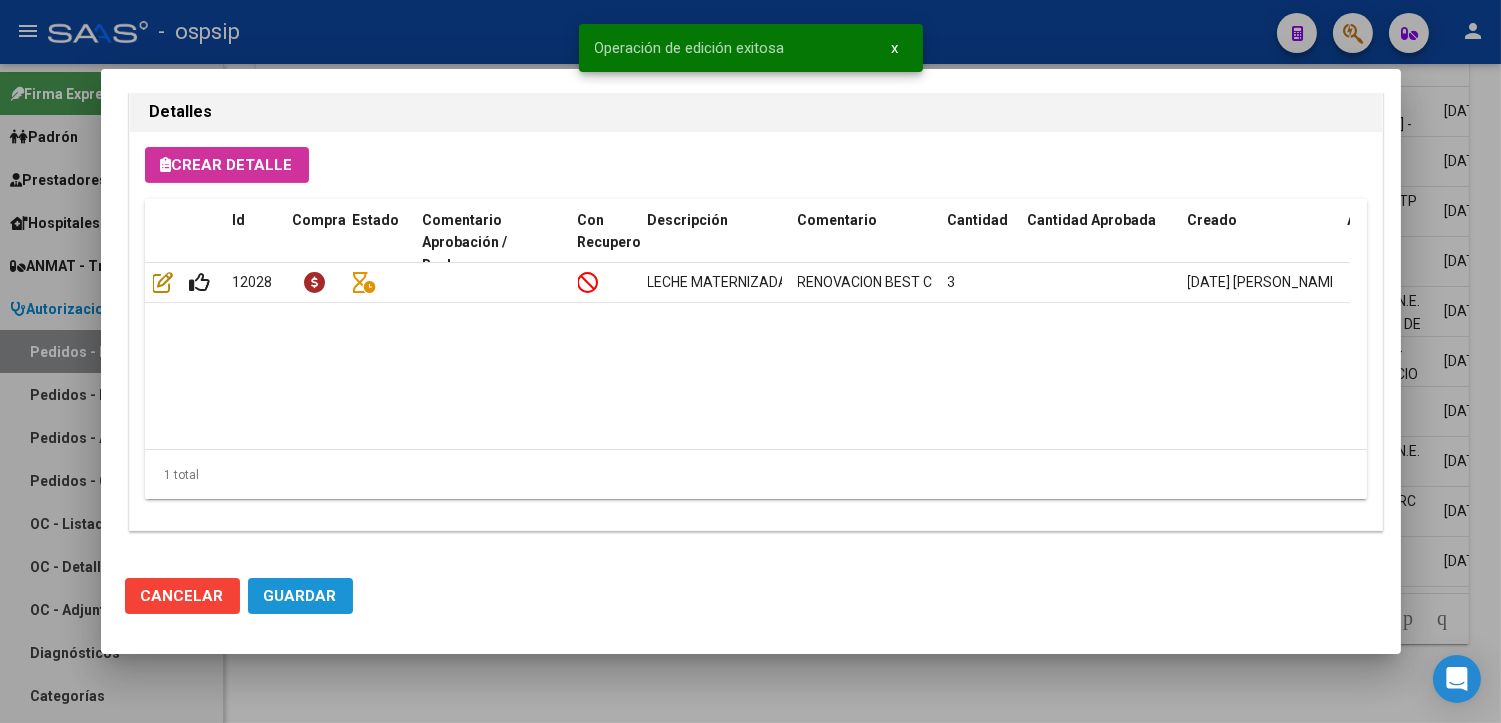 click on "Guardar" 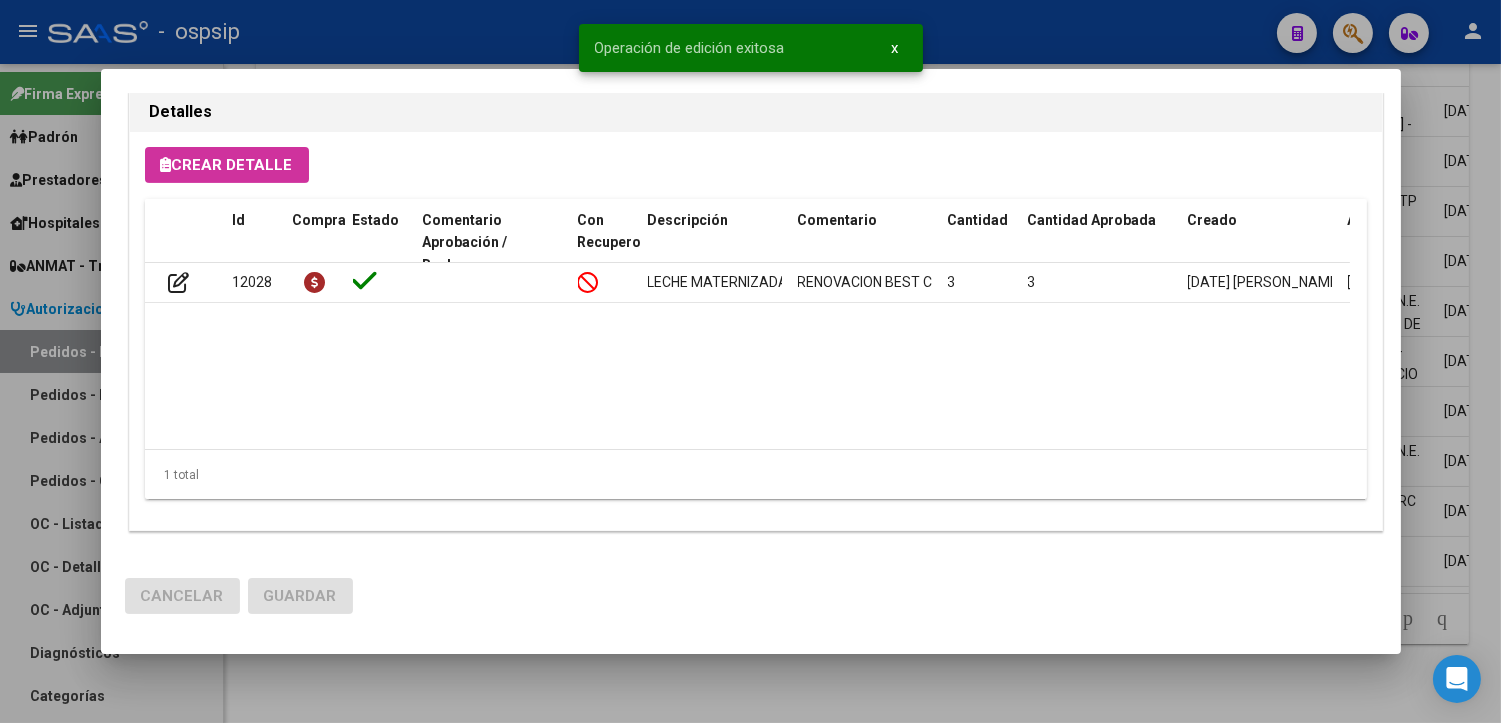 scroll, scrollTop: 1351, scrollLeft: 0, axis: vertical 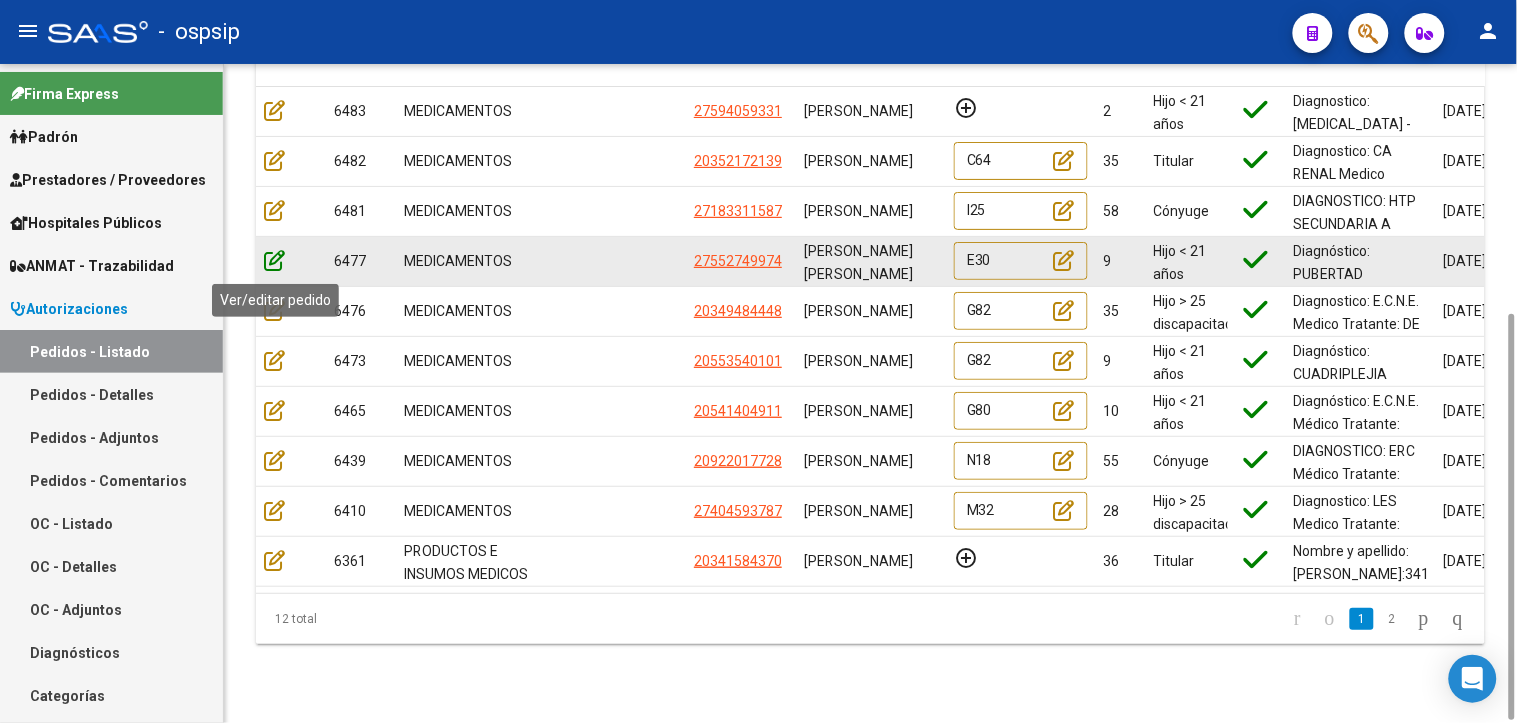 click 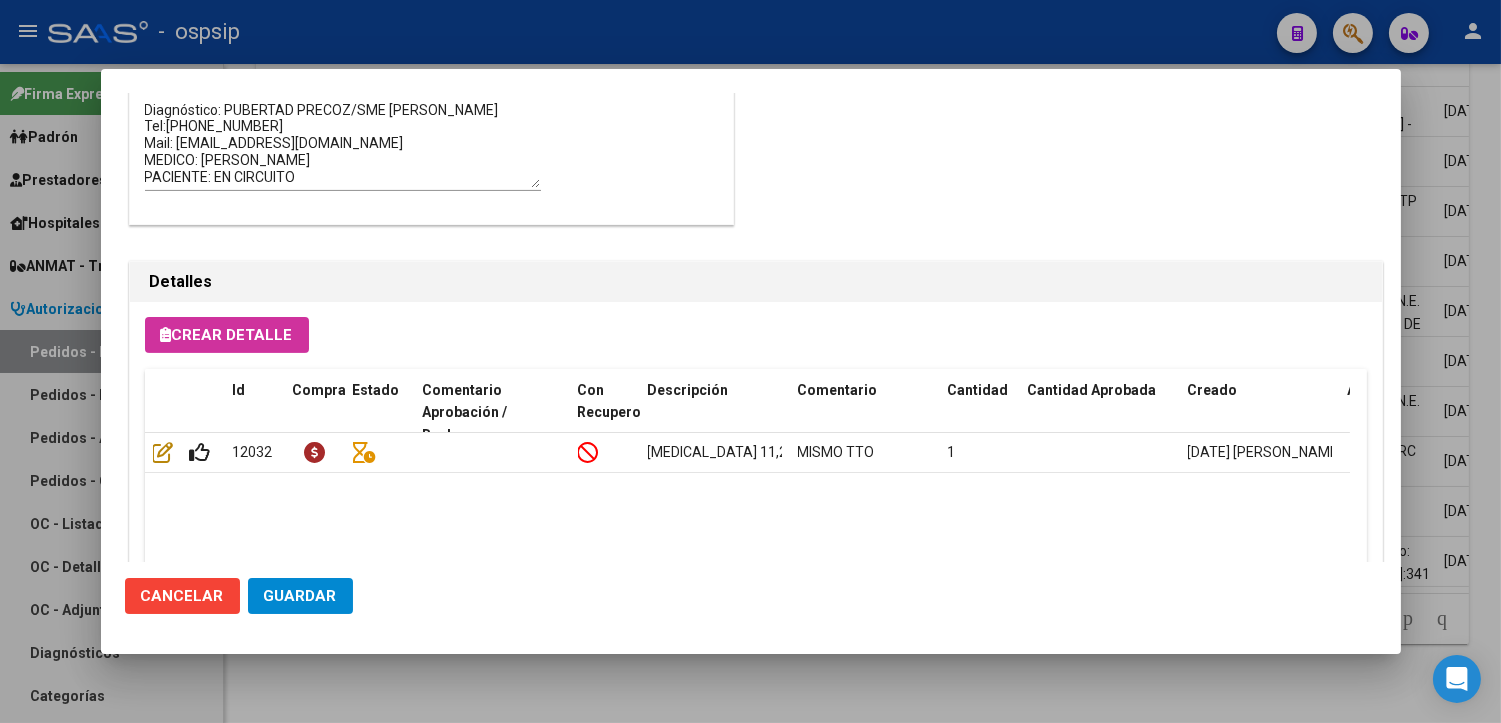 scroll, scrollTop: 1333, scrollLeft: 0, axis: vertical 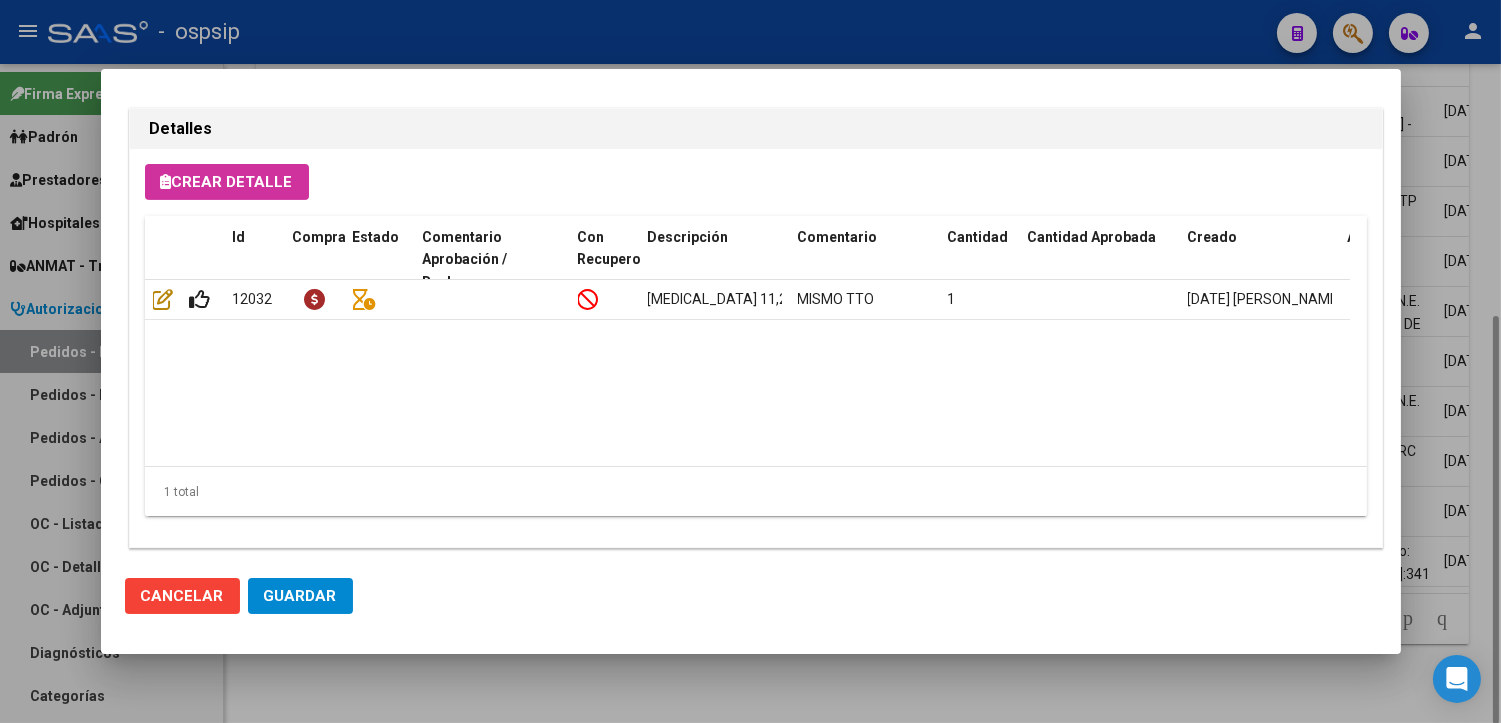 click at bounding box center [750, 361] 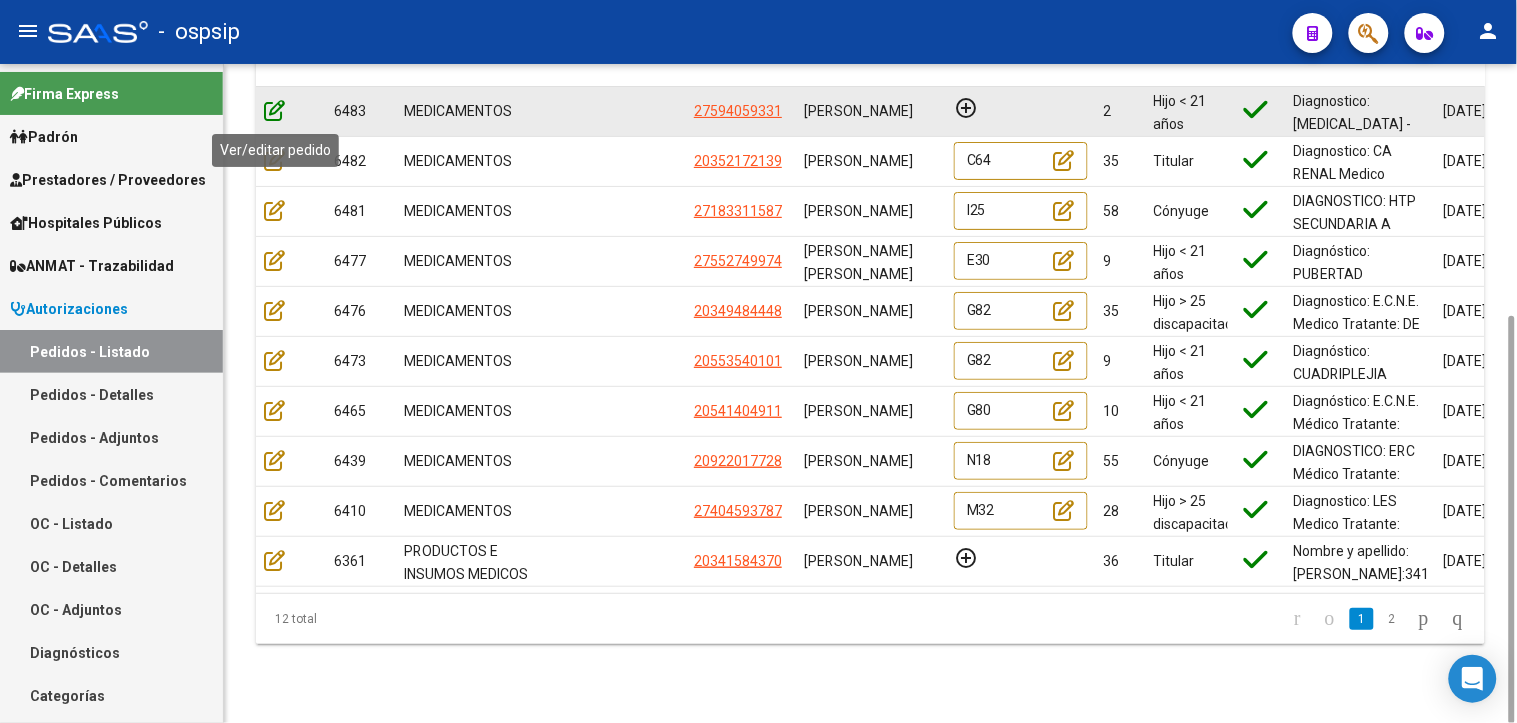click 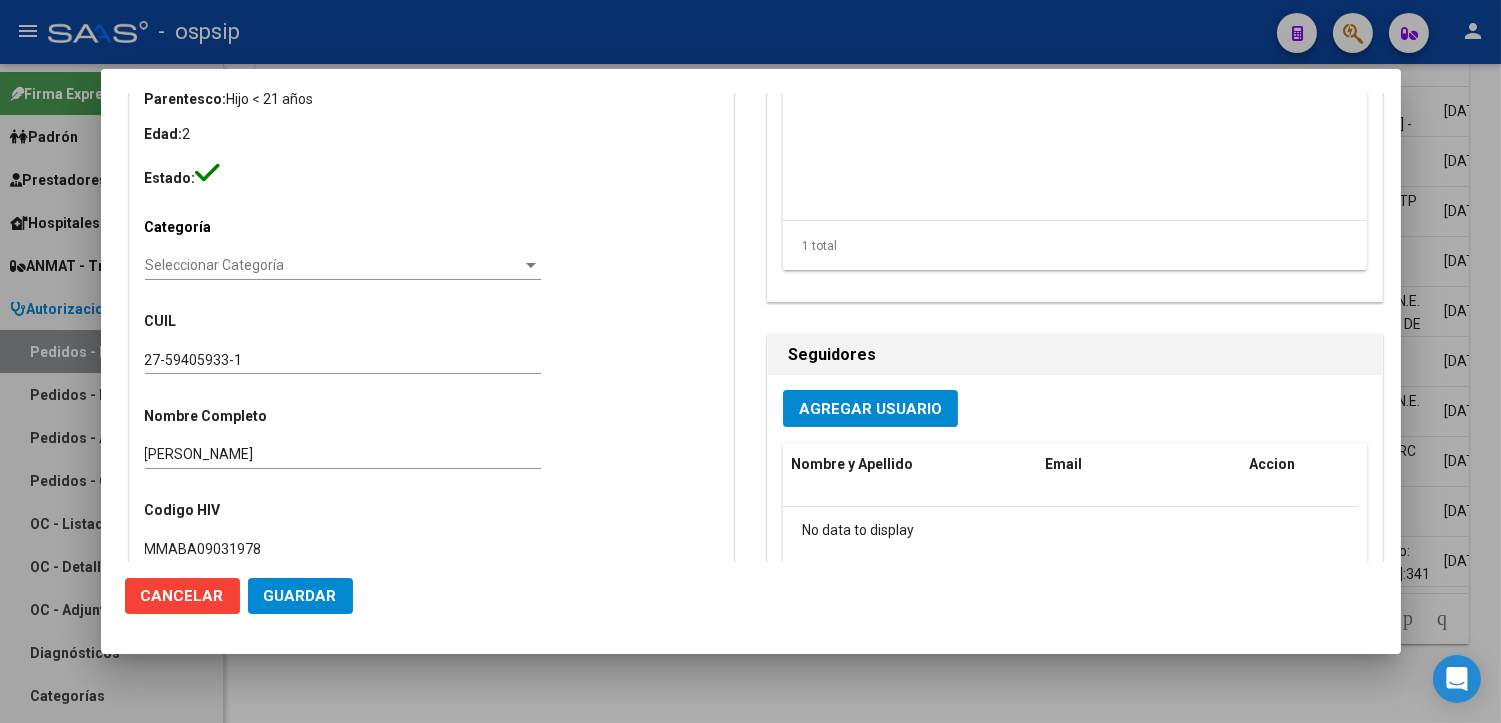 scroll, scrollTop: 777, scrollLeft: 0, axis: vertical 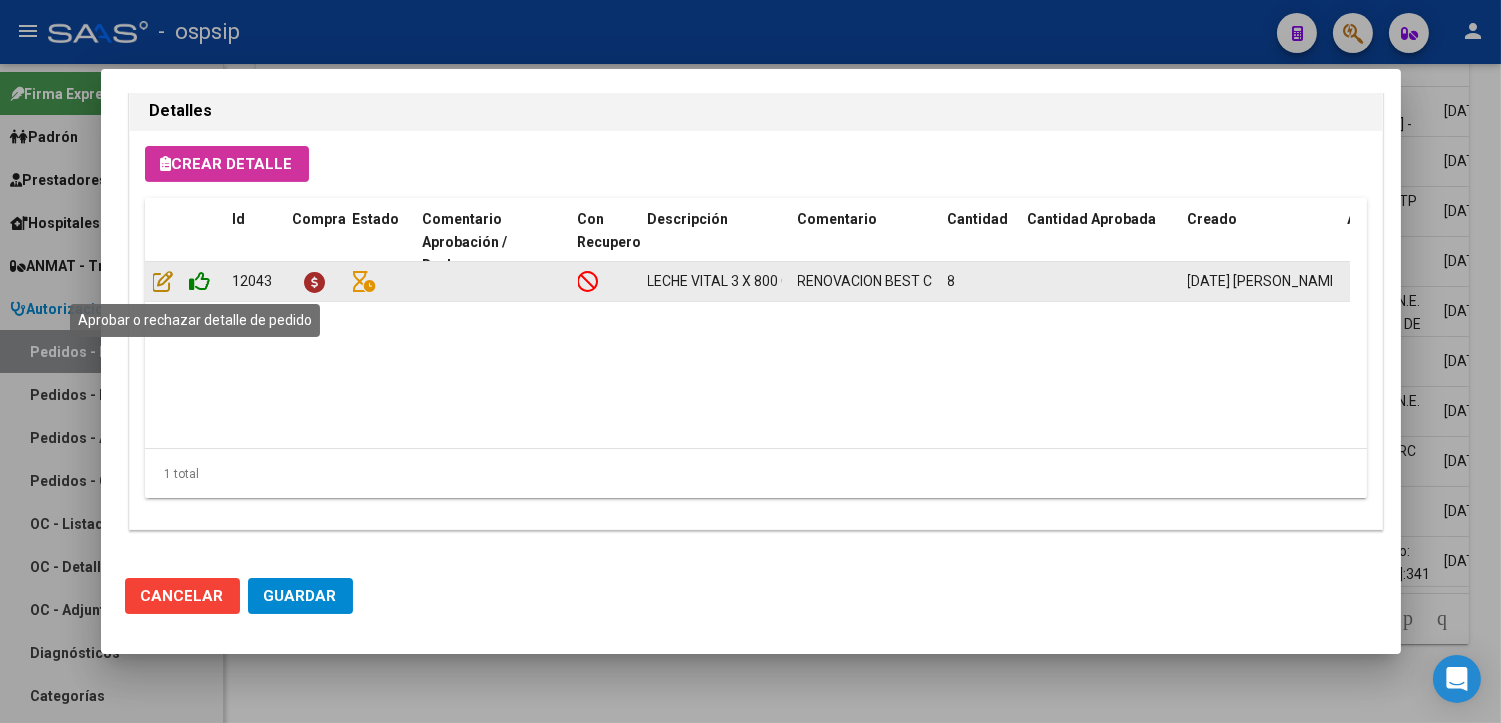 click 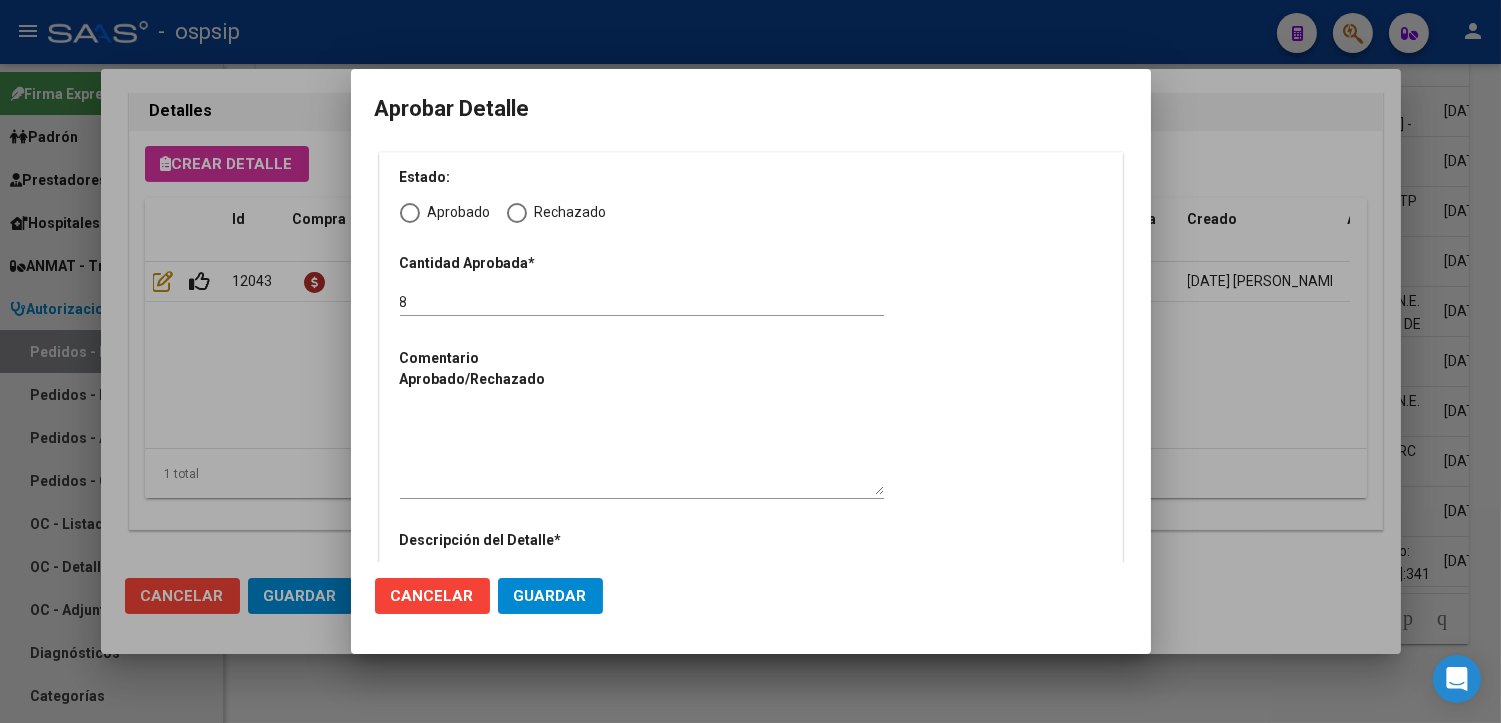 click at bounding box center (410, 213) 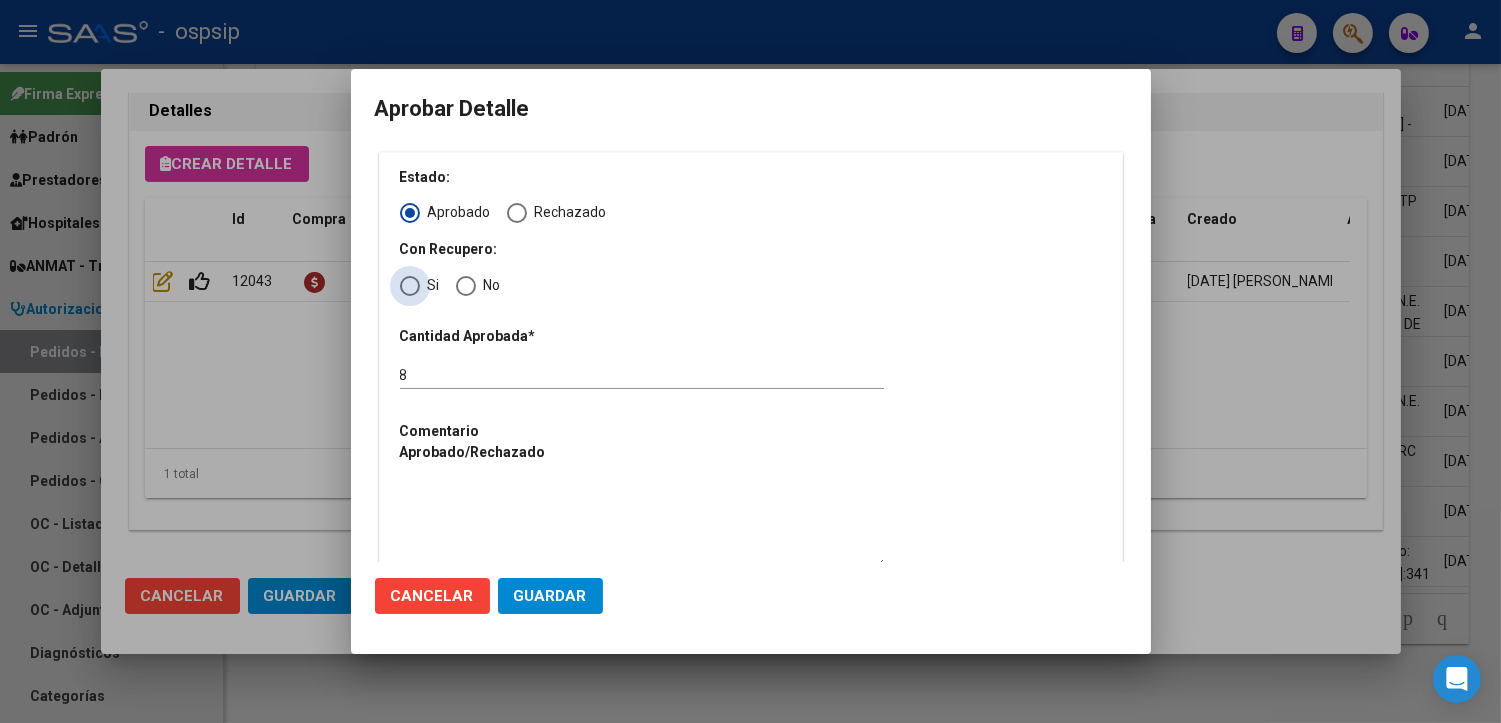 click at bounding box center (410, 286) 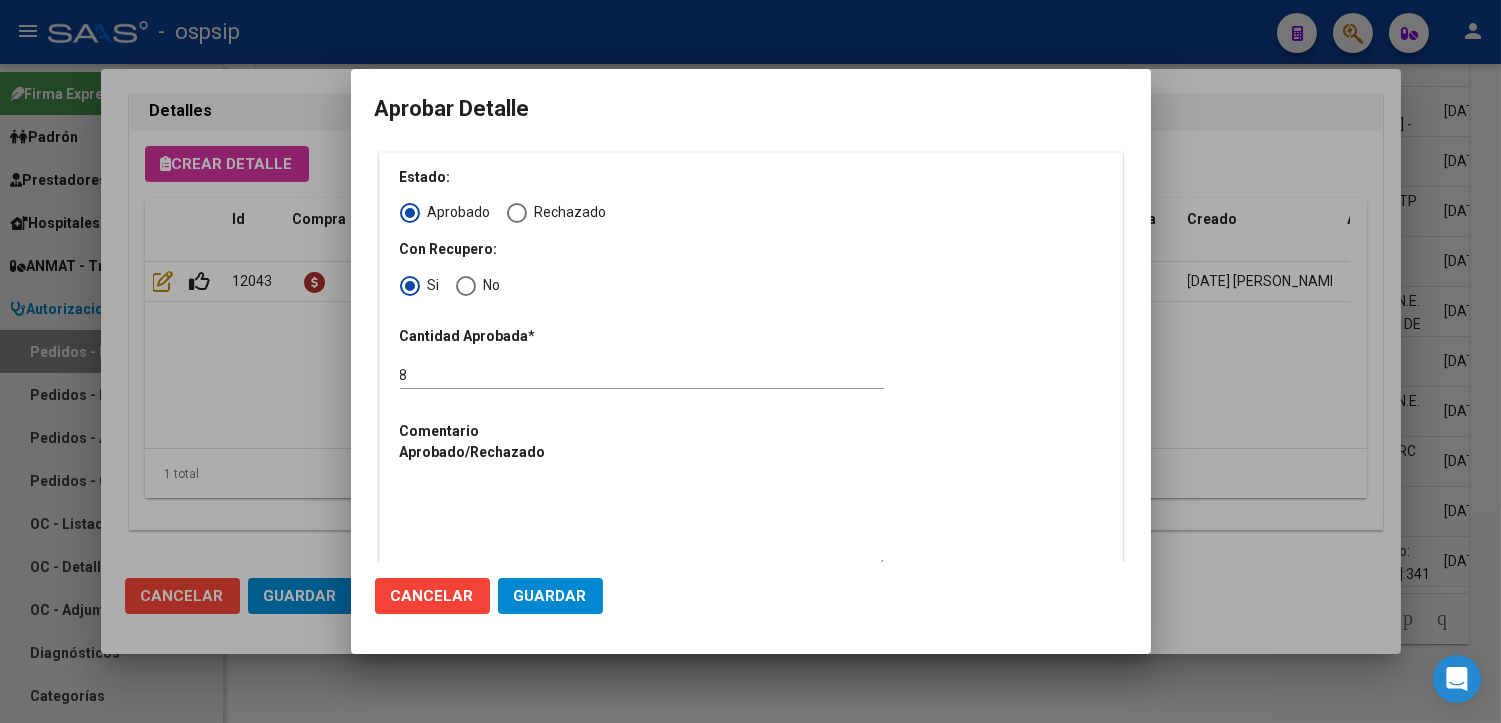 click at bounding box center [642, 524] 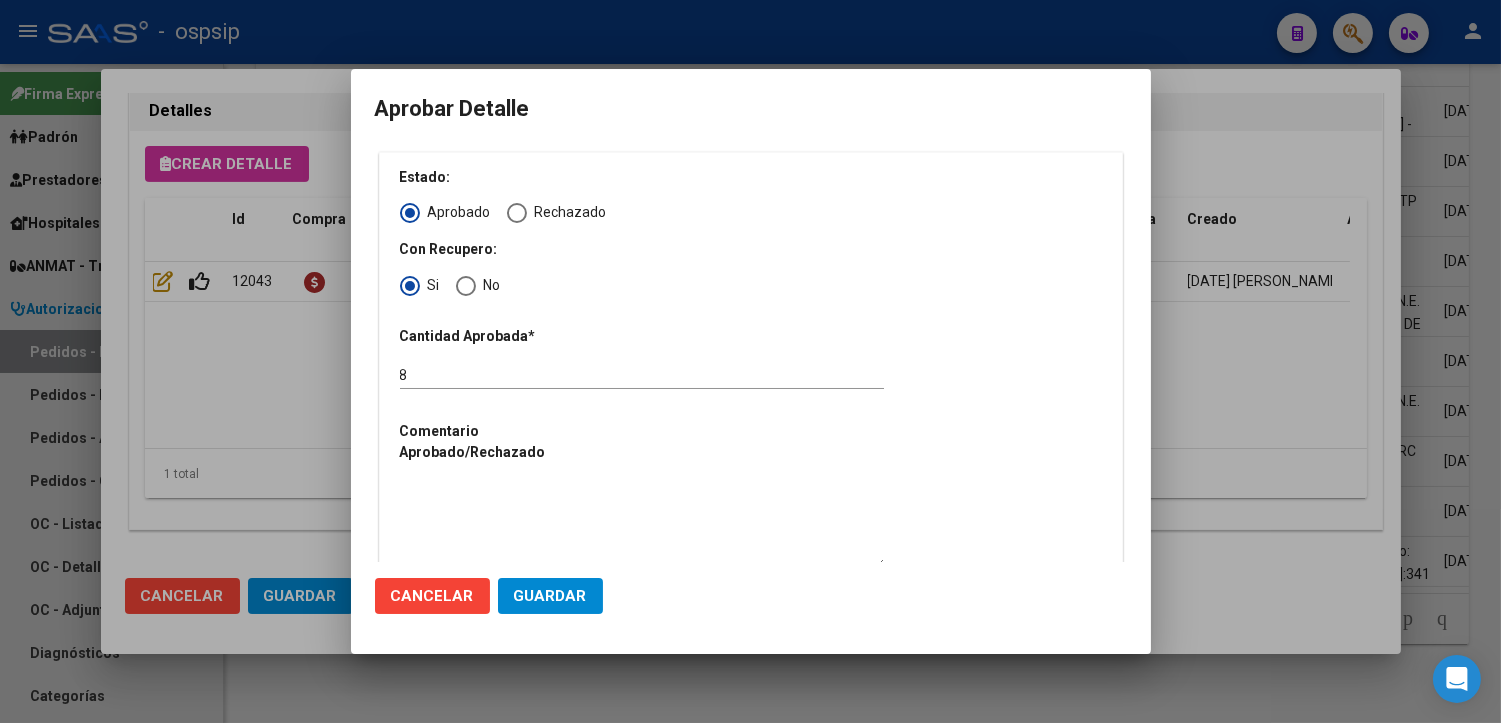 type 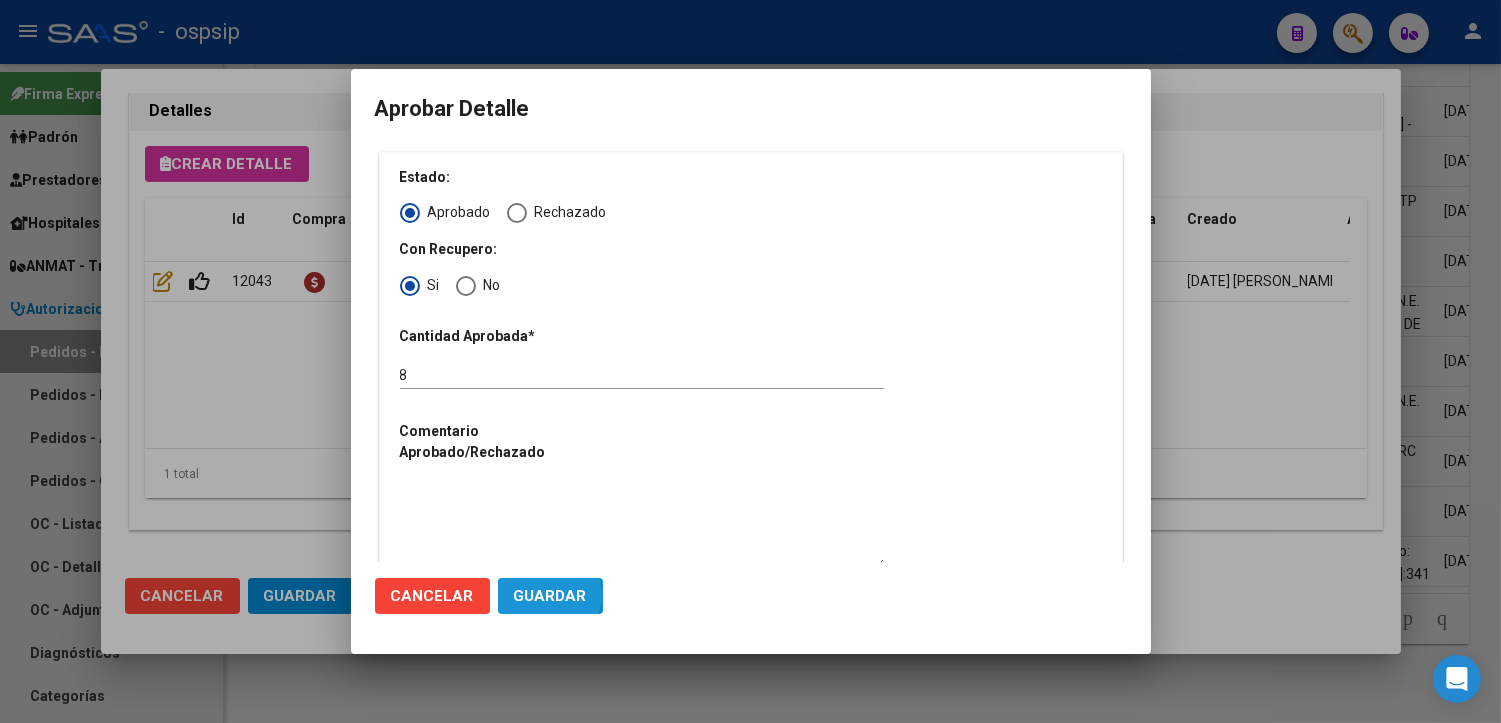 click on "Guardar" 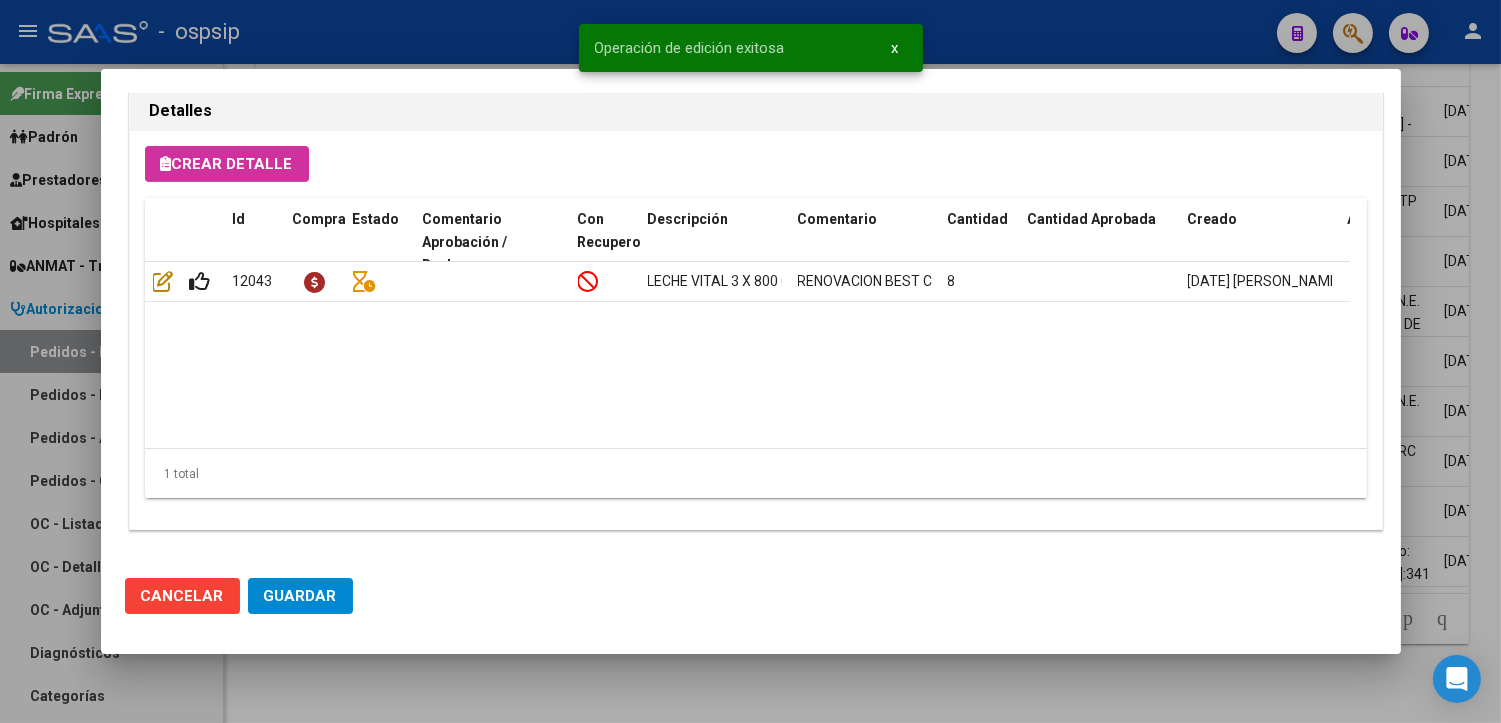 scroll, scrollTop: 1256, scrollLeft: 0, axis: vertical 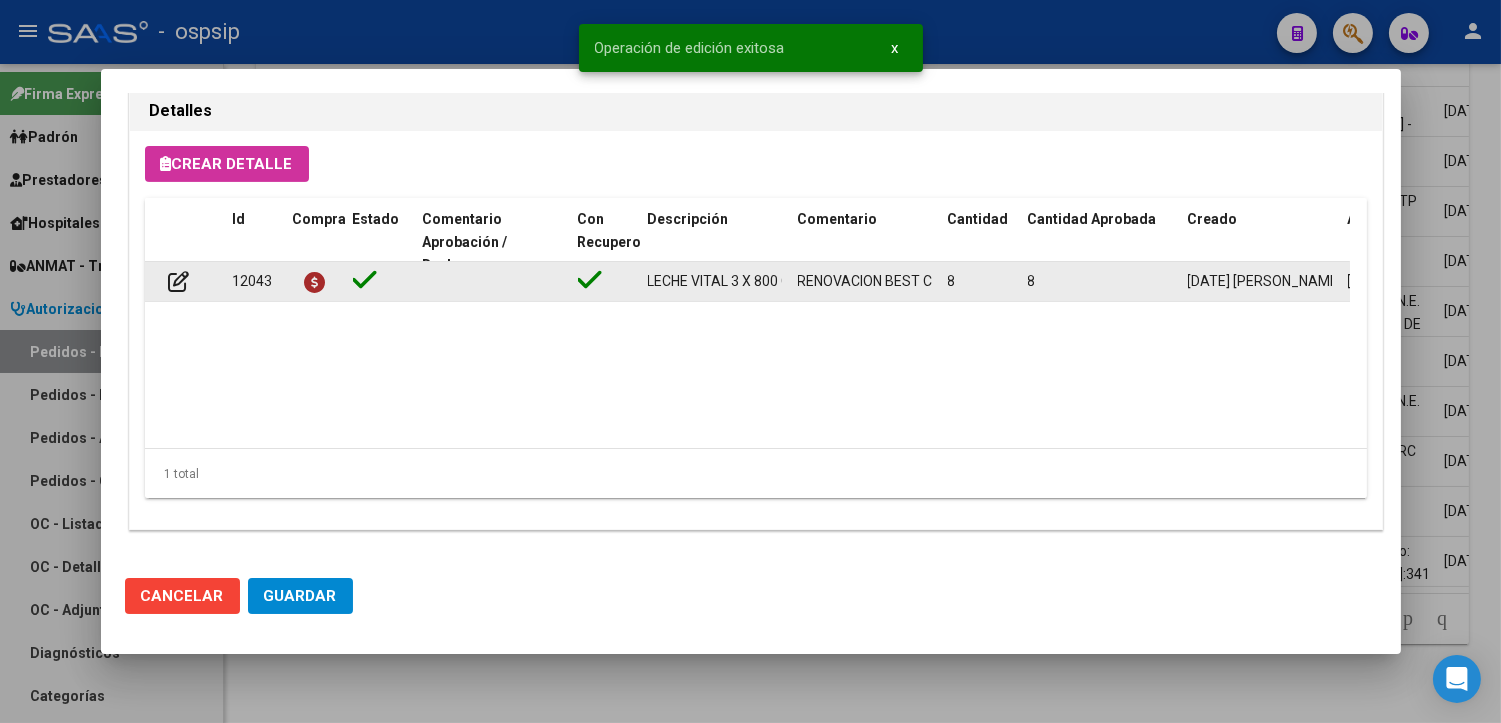 click 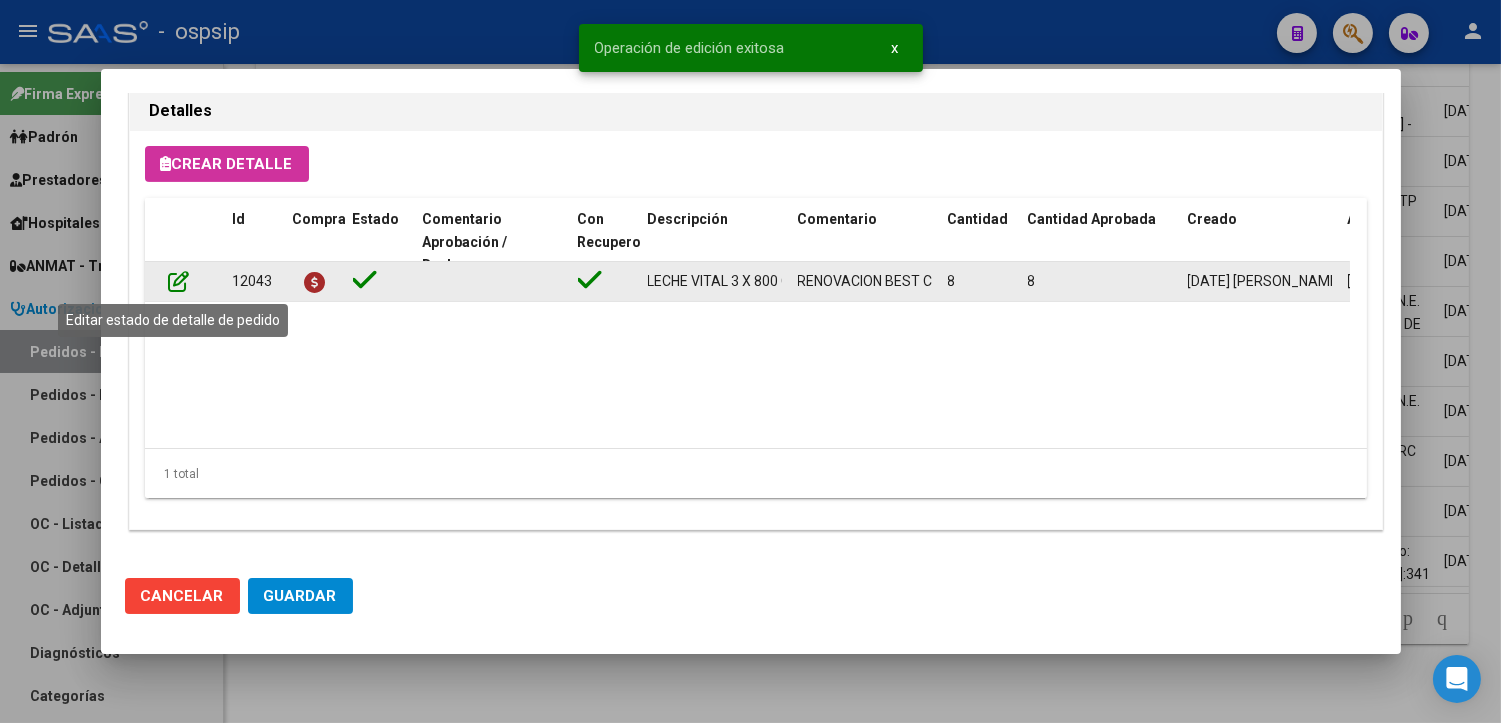 click 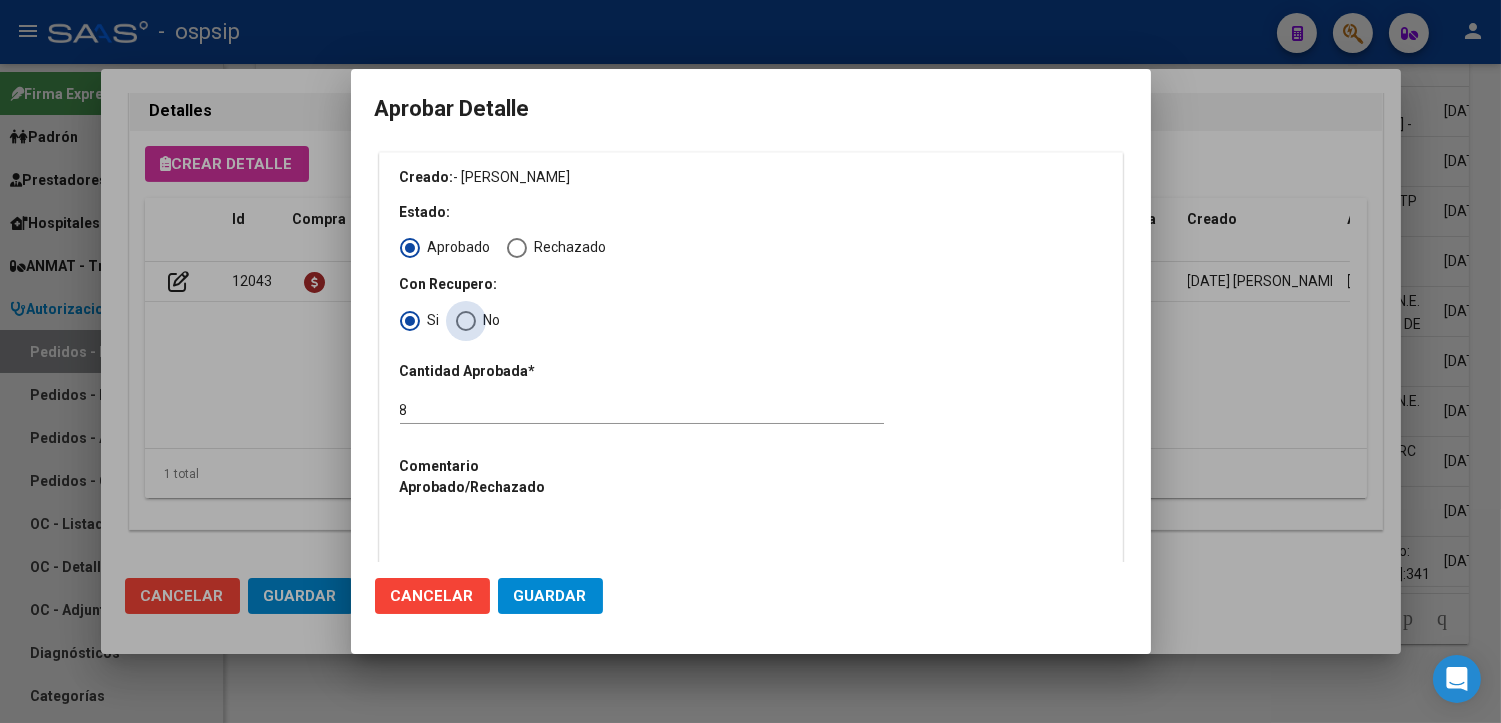 click at bounding box center [466, 321] 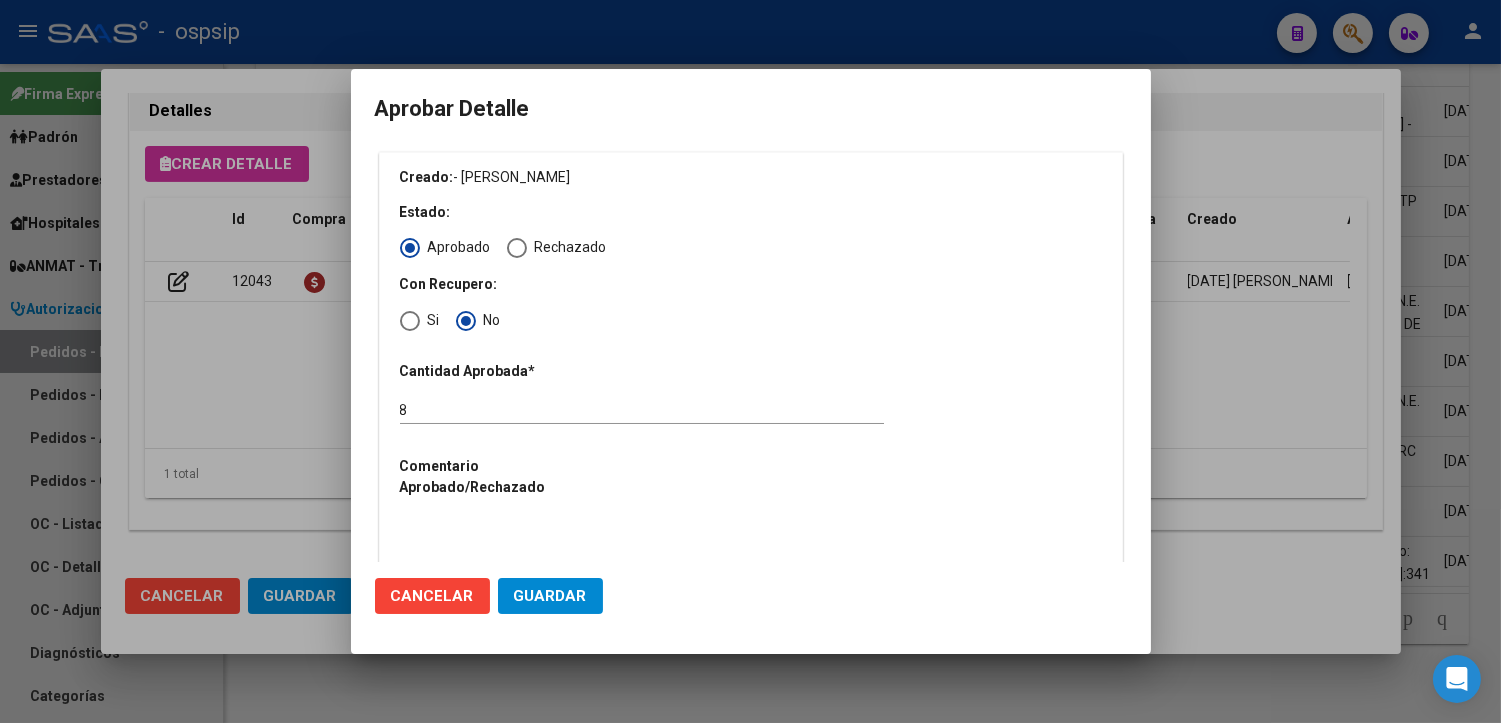 click at bounding box center (642, 559) 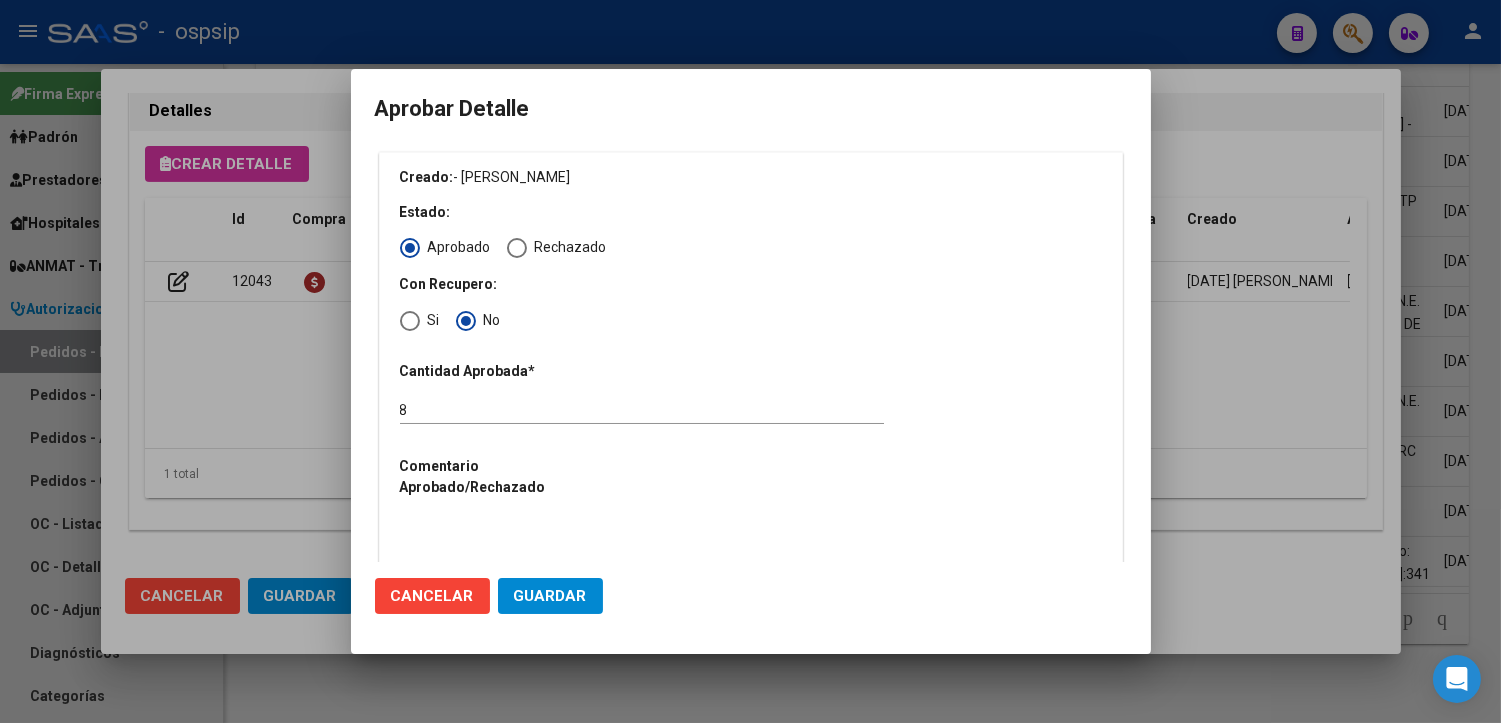 type 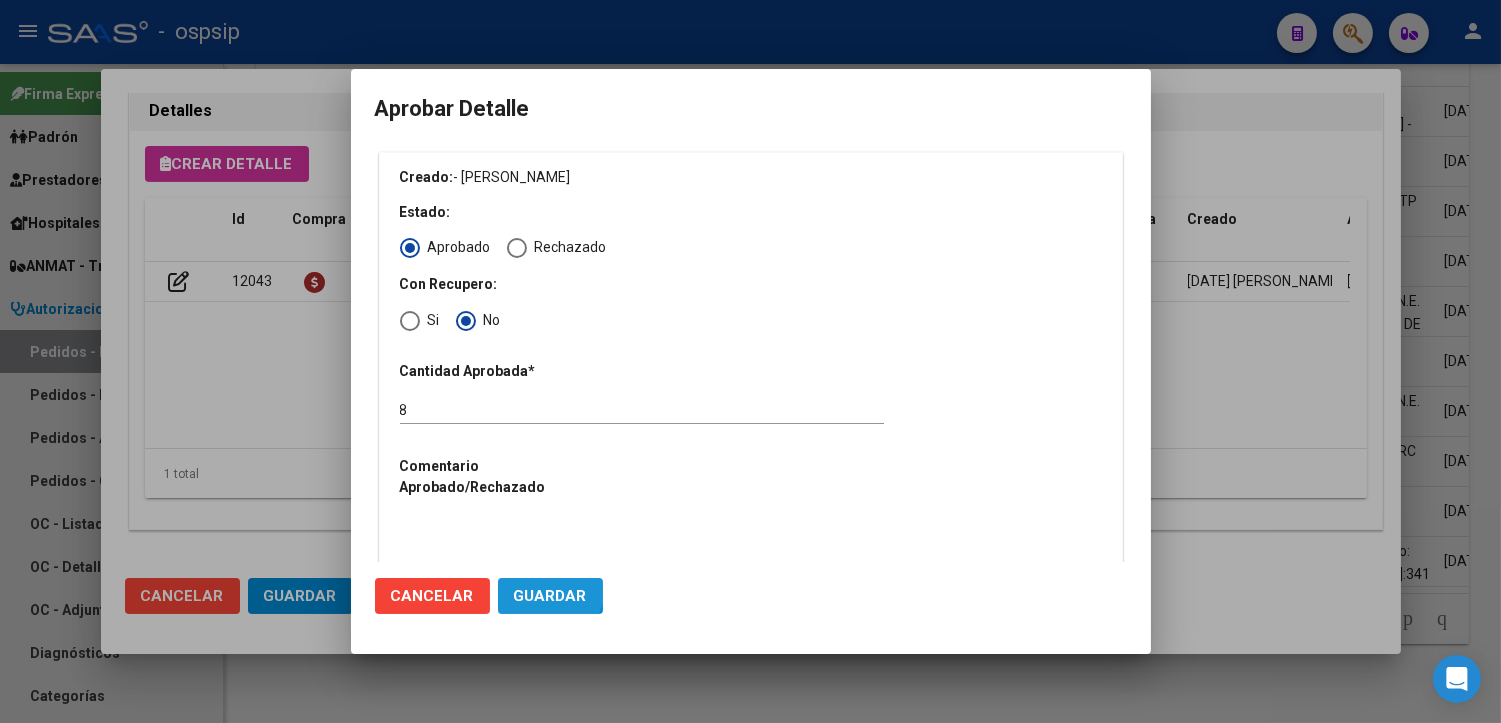 click on "Guardar" 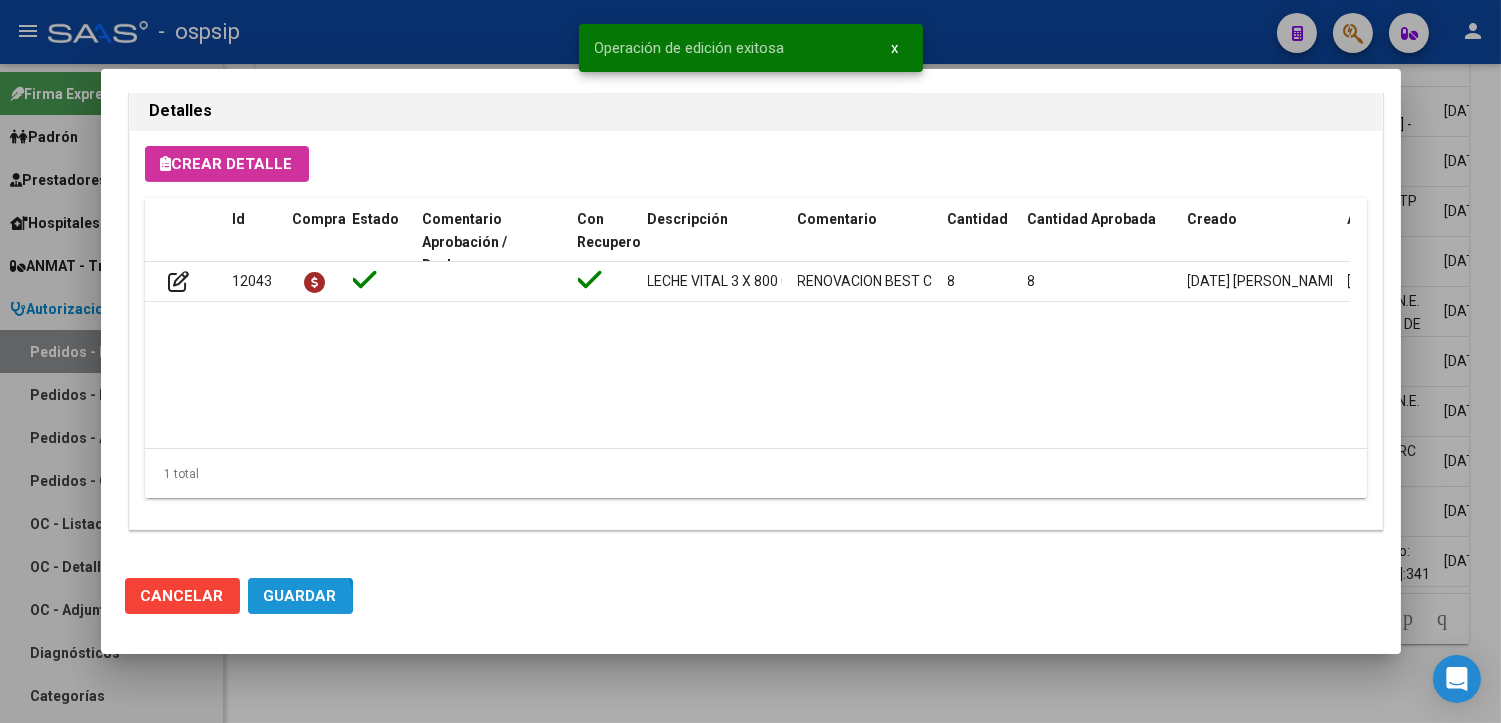 click on "Guardar" 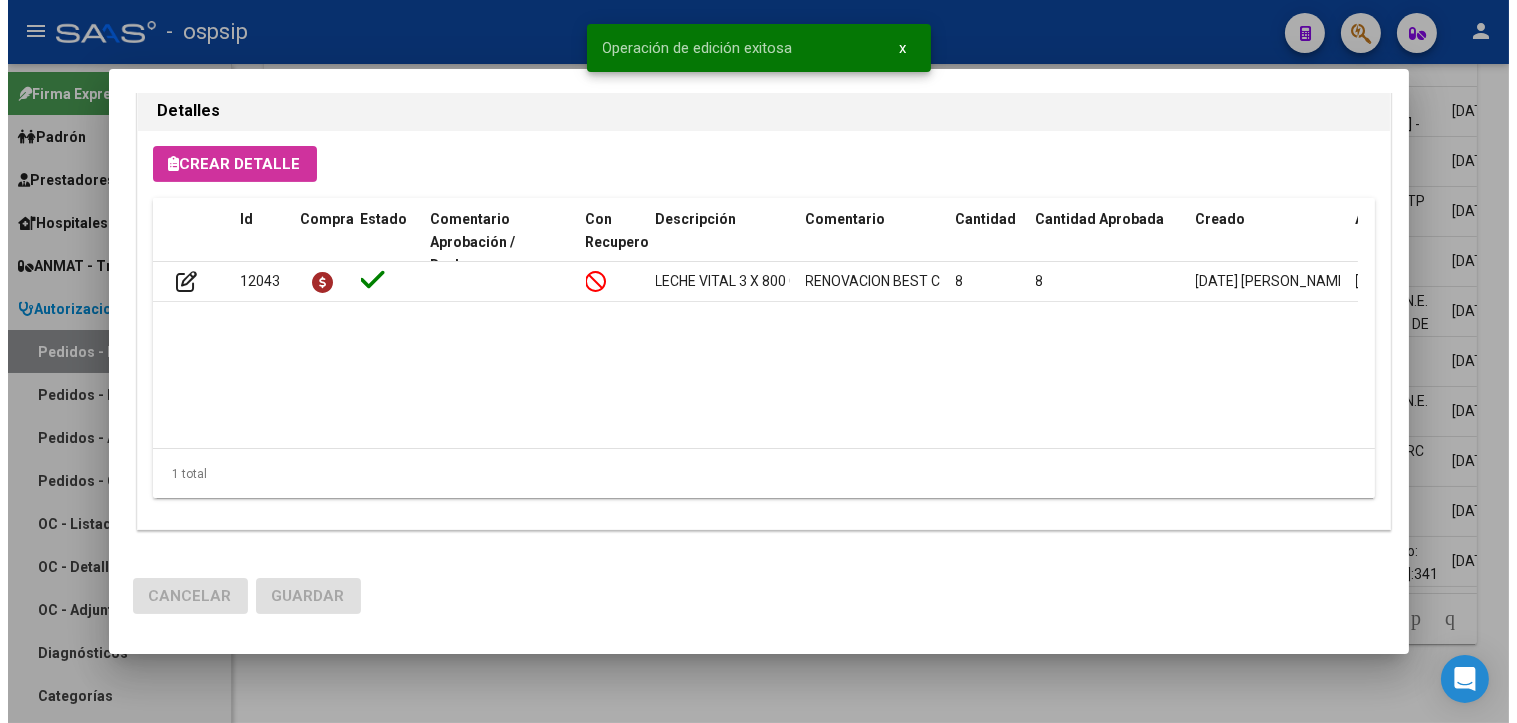 scroll, scrollTop: 1256, scrollLeft: 0, axis: vertical 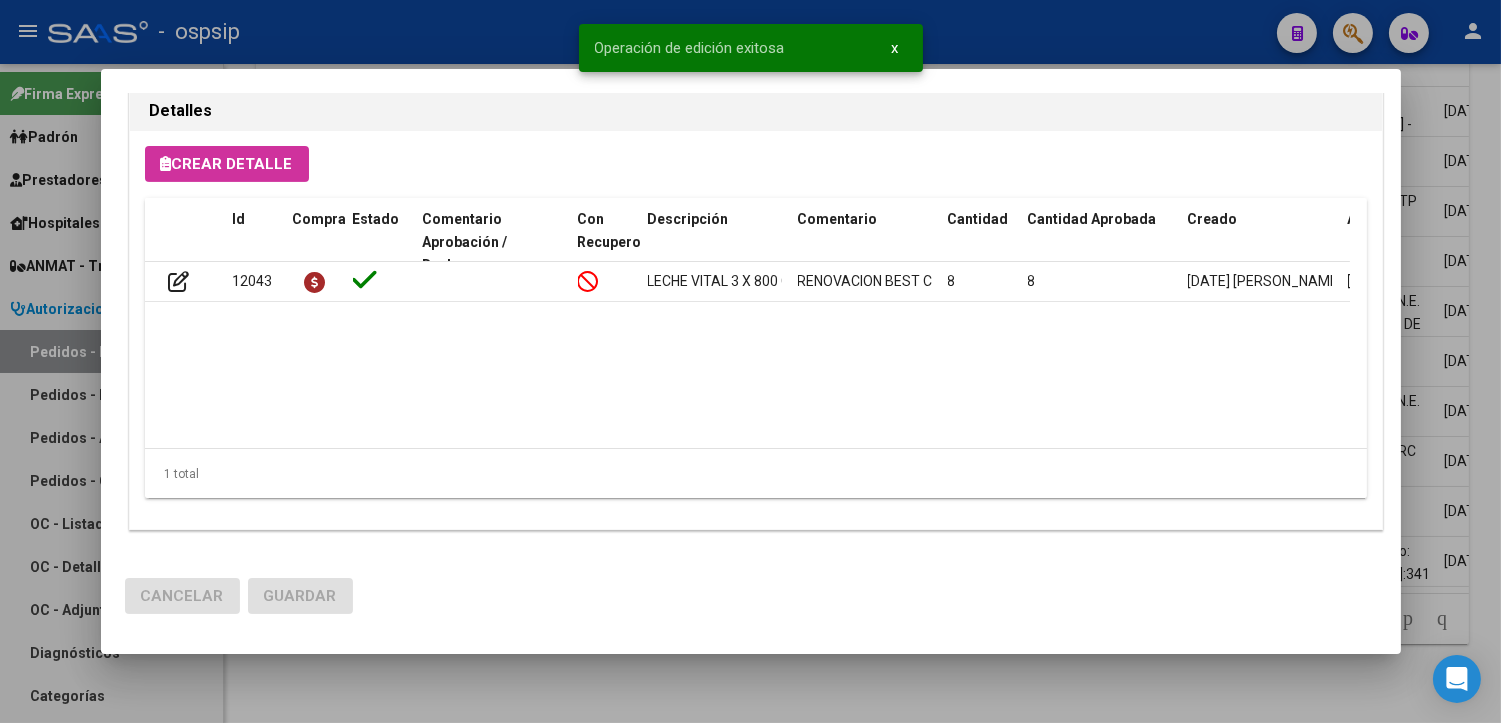 click at bounding box center (750, 361) 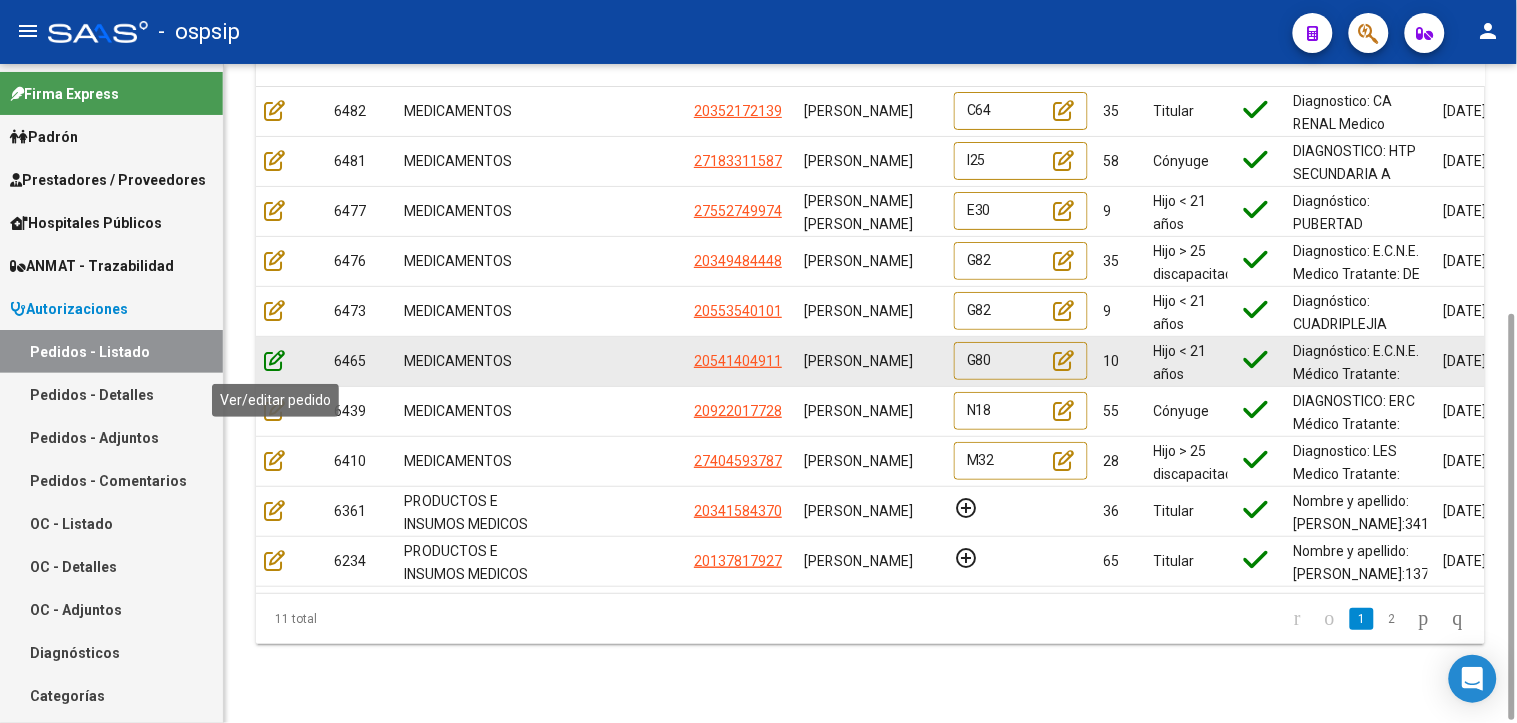 click 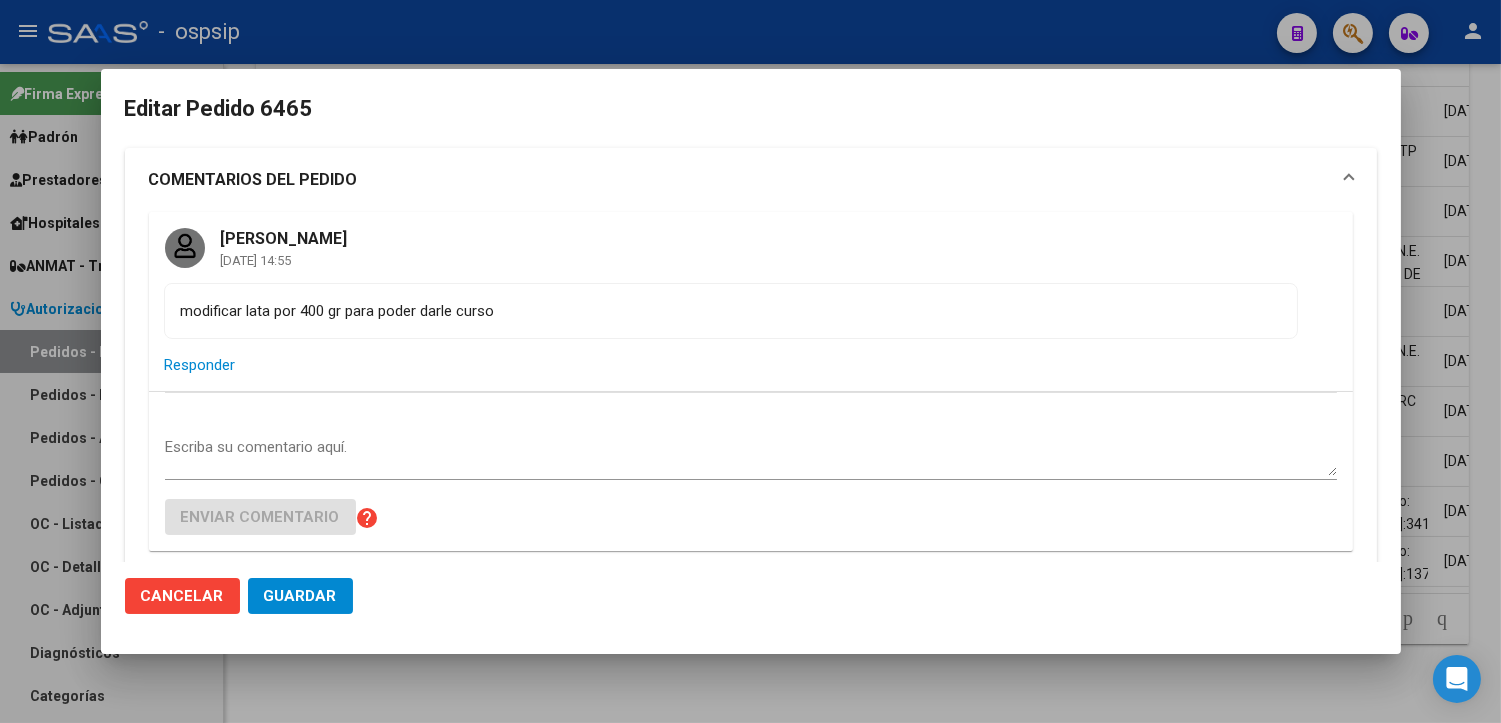 click at bounding box center (750, 361) 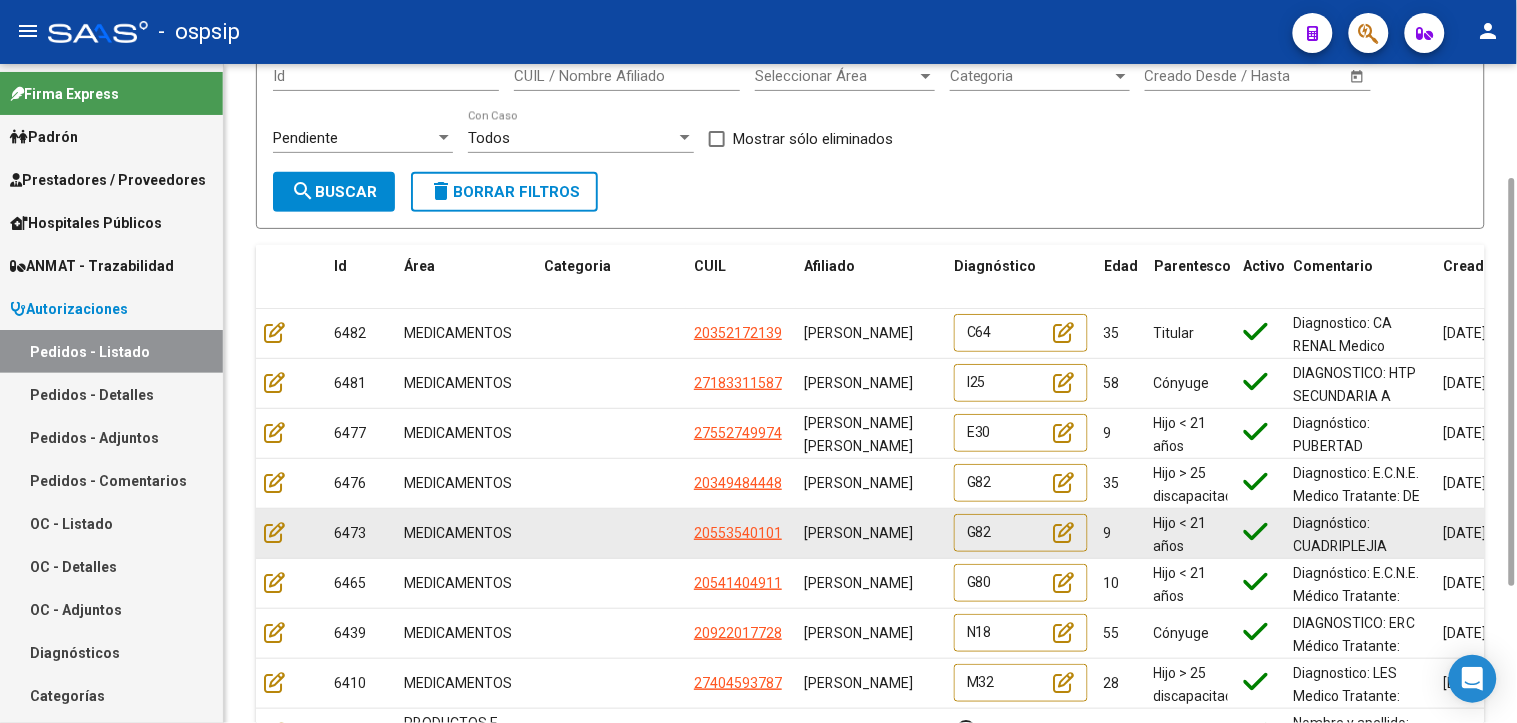 scroll, scrollTop: 406, scrollLeft: 0, axis: vertical 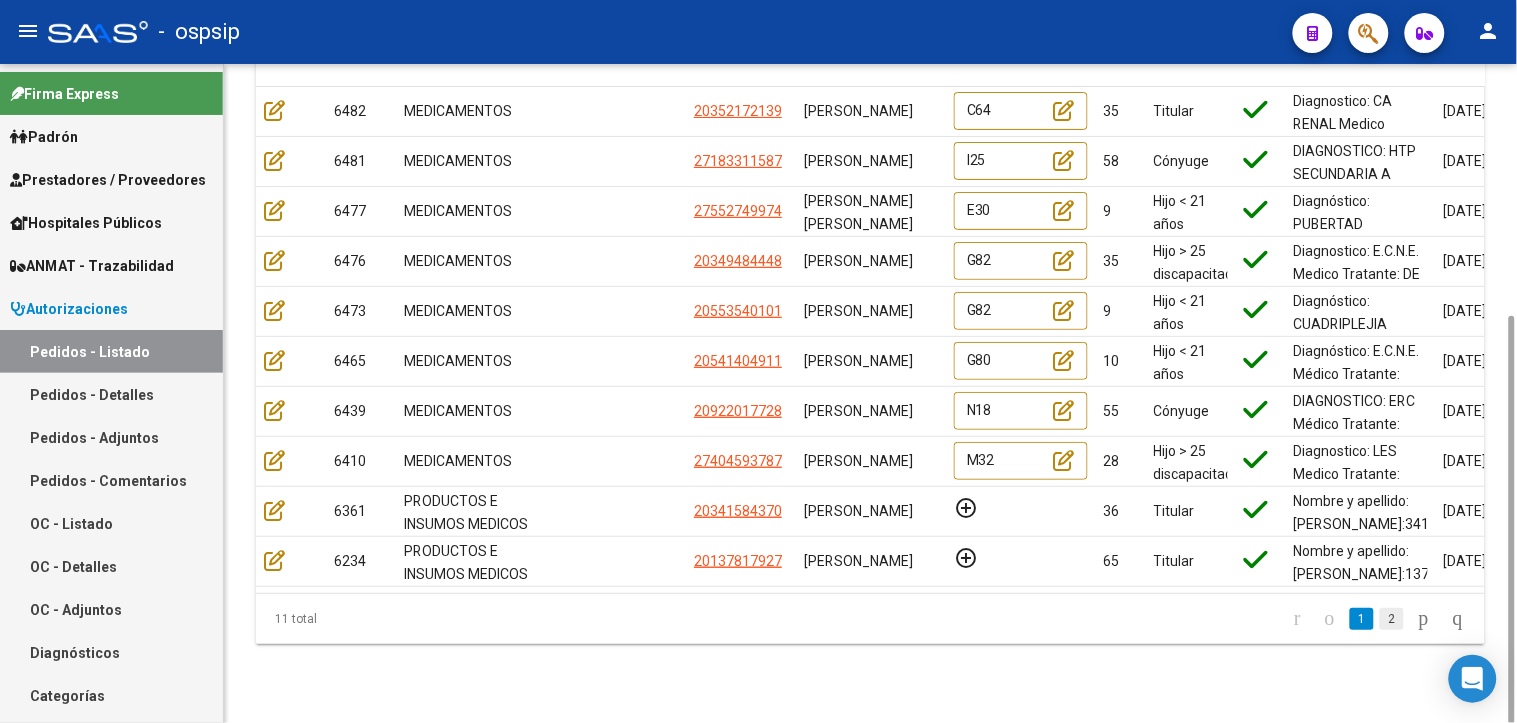 click on "2" 